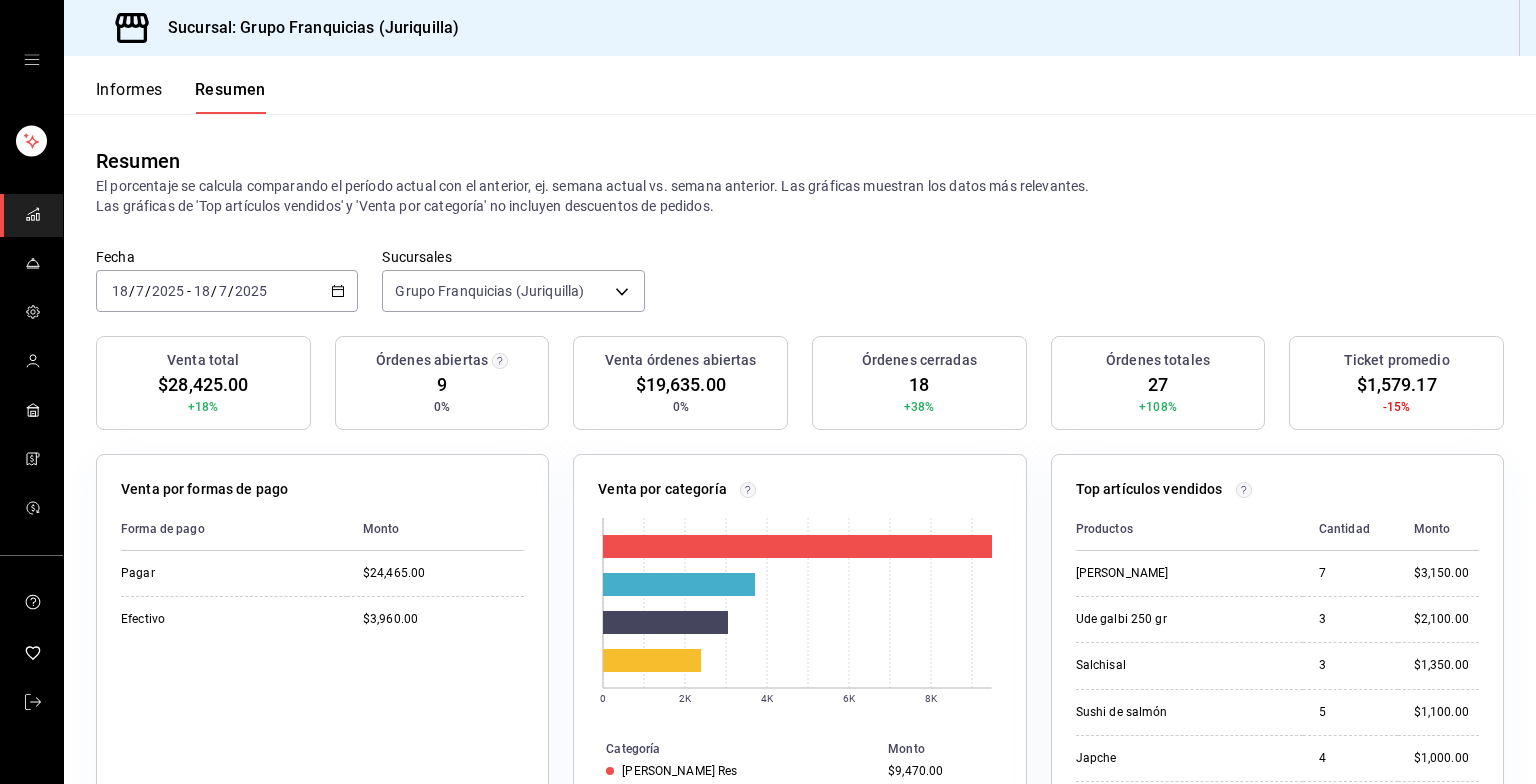 scroll, scrollTop: 0, scrollLeft: 0, axis: both 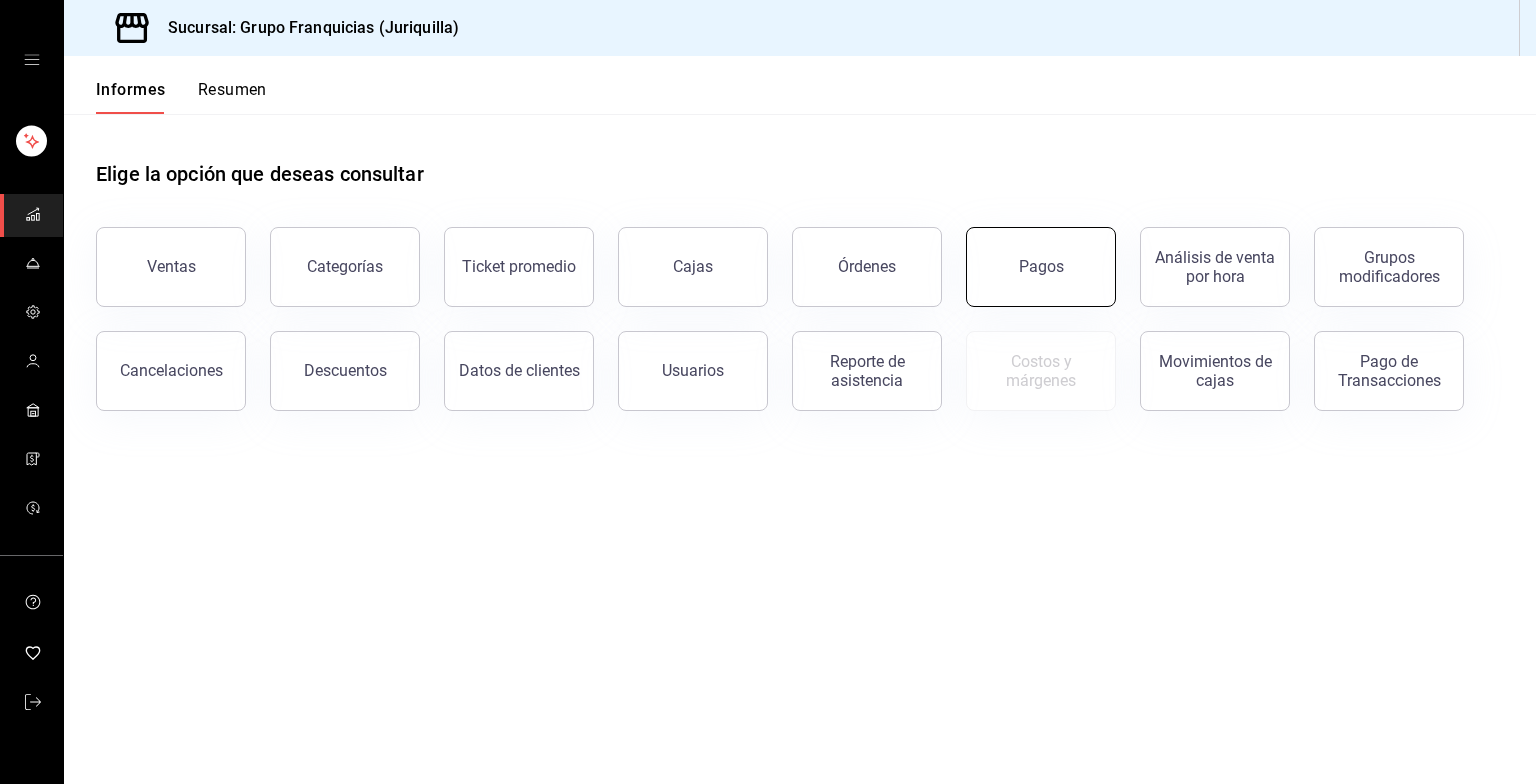 click on "Pagos" at bounding box center (1041, 266) 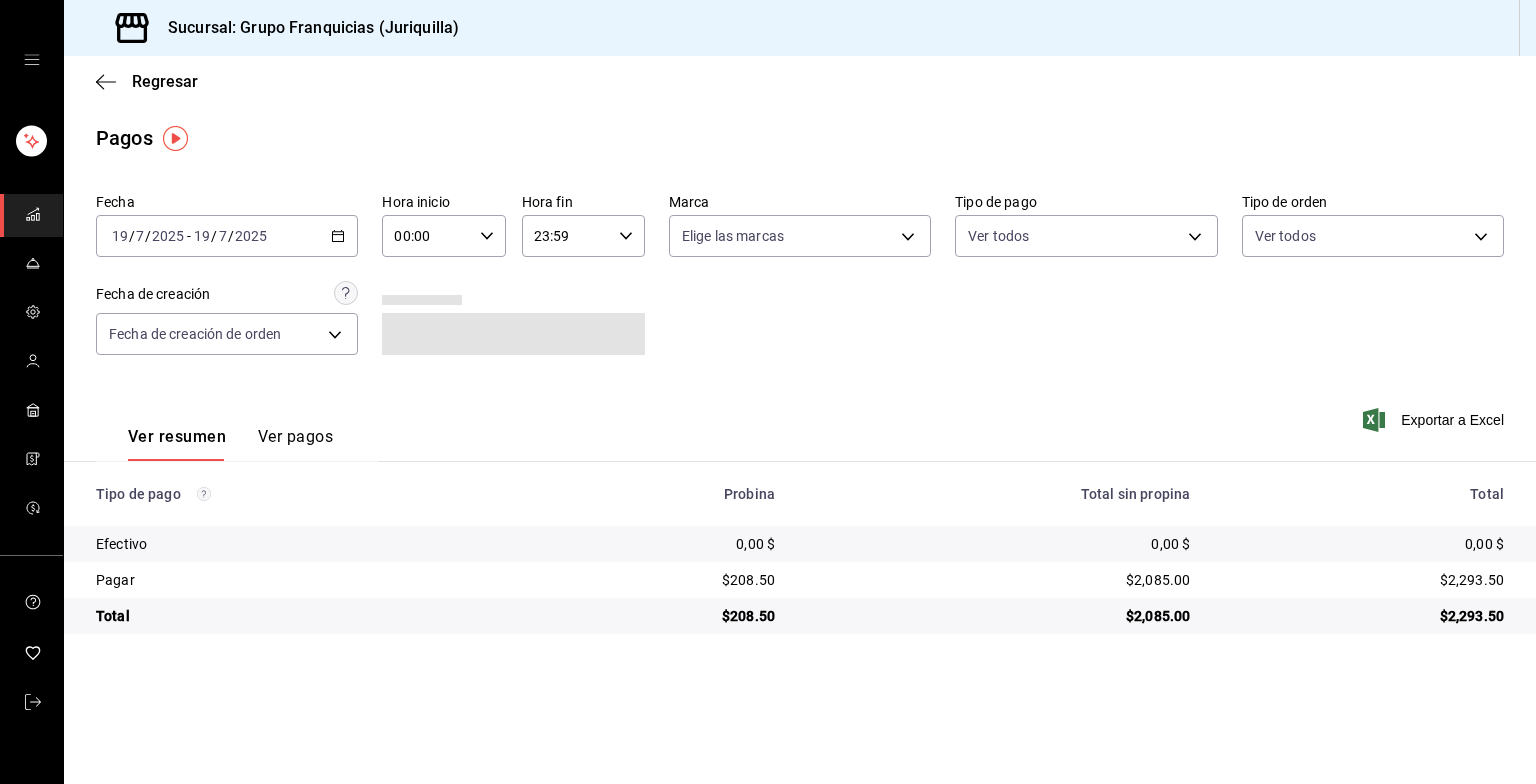 click on "2025-07-19 19 / 7 / 2025 - 2025-07-19 19 / 7 / 2025" at bounding box center (227, 236) 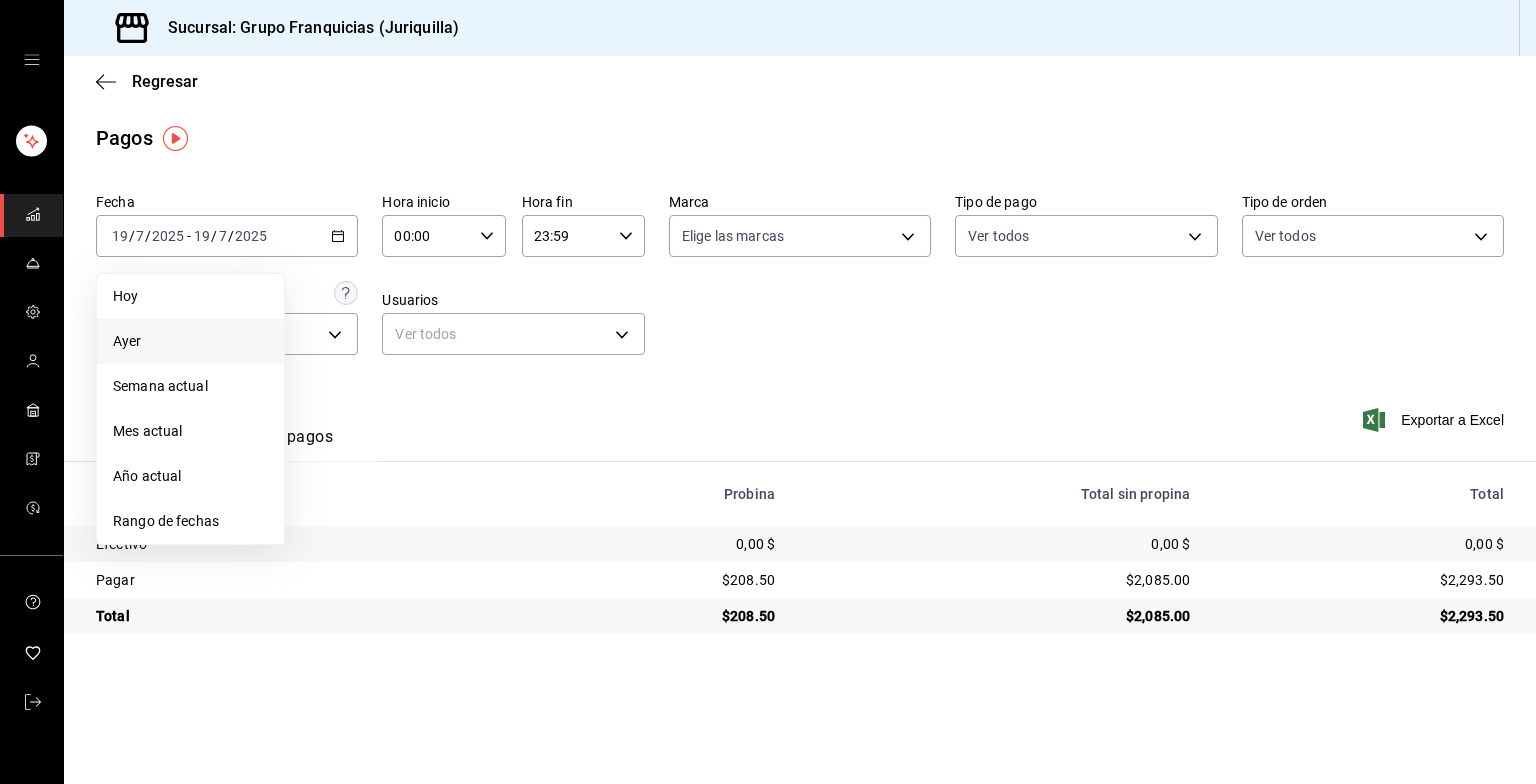 click on "Ayer" at bounding box center (190, 341) 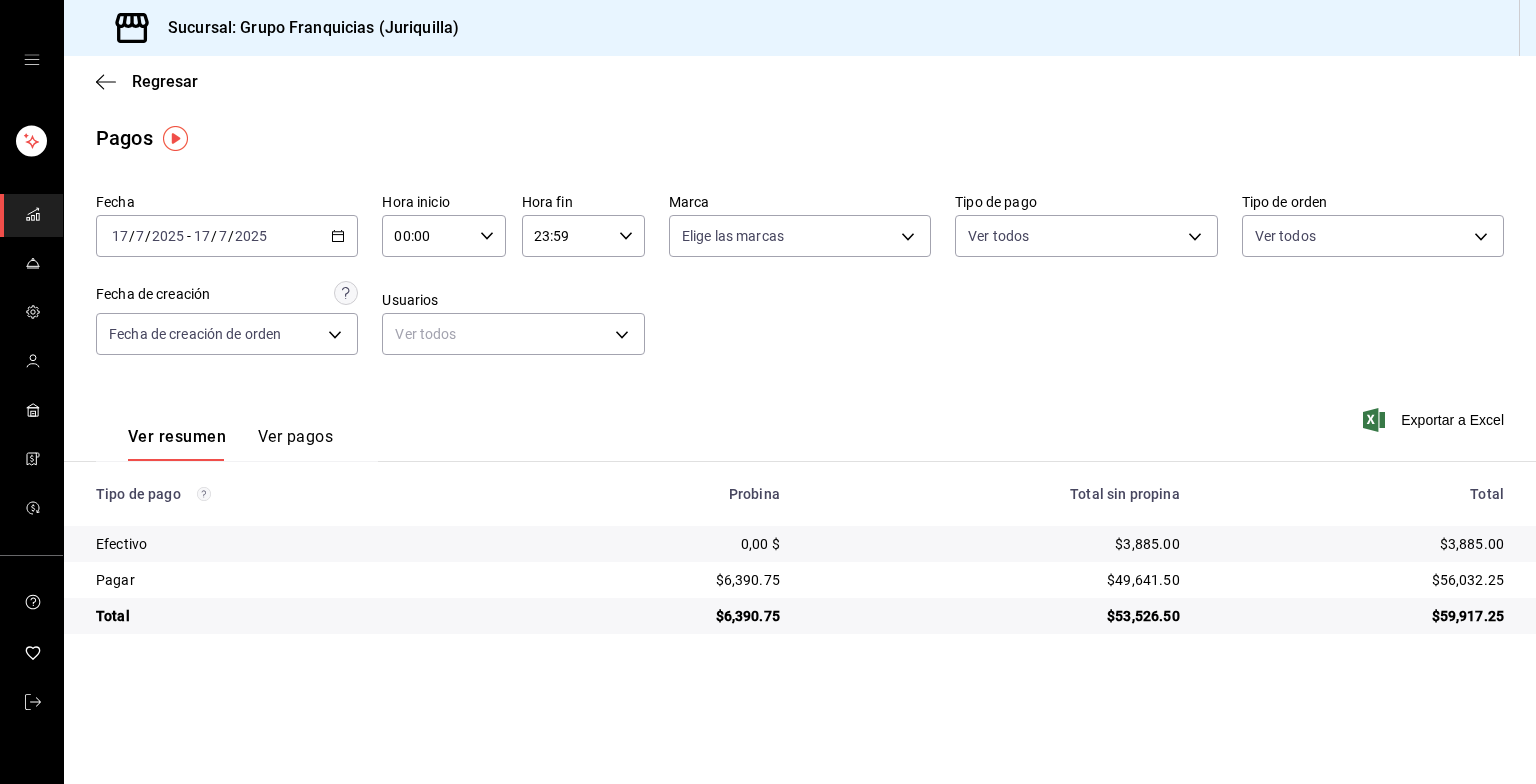 click on "2025-07-17 17 / 7 / 2025 - 2025-07-17 17 / 7 / 2025" at bounding box center (227, 236) 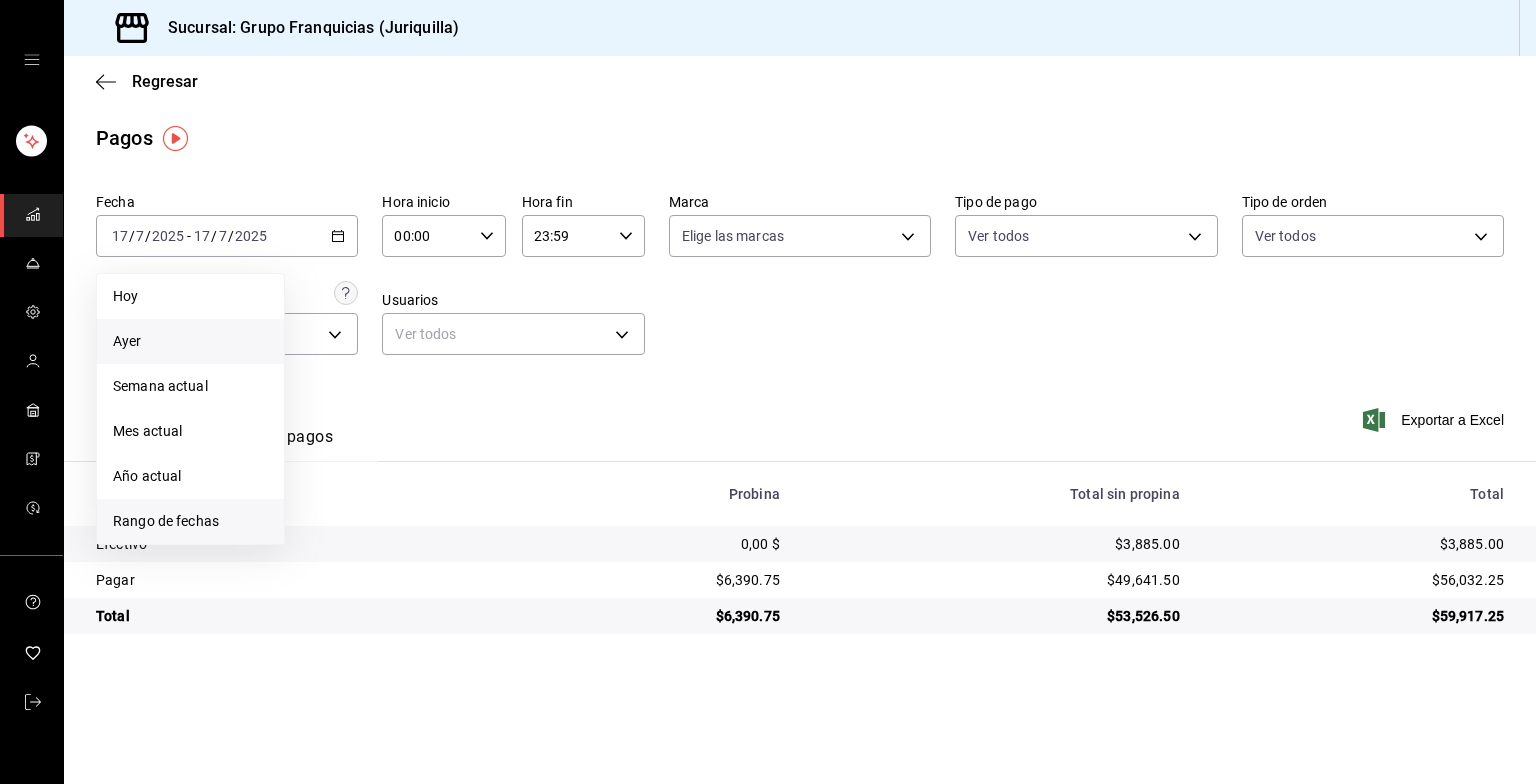click on "Rango de fechas" at bounding box center (190, 521) 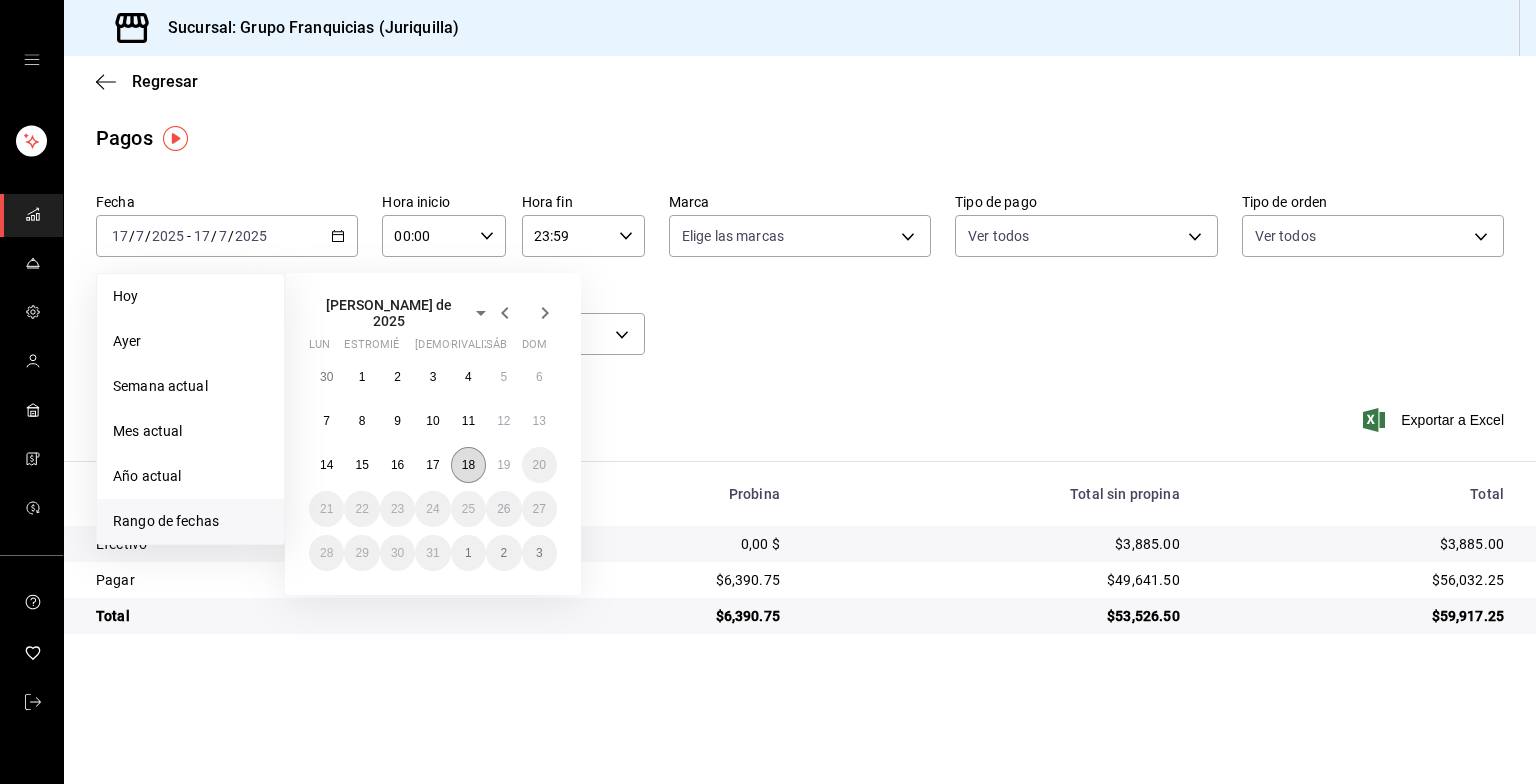 click on "18" at bounding box center [468, 465] 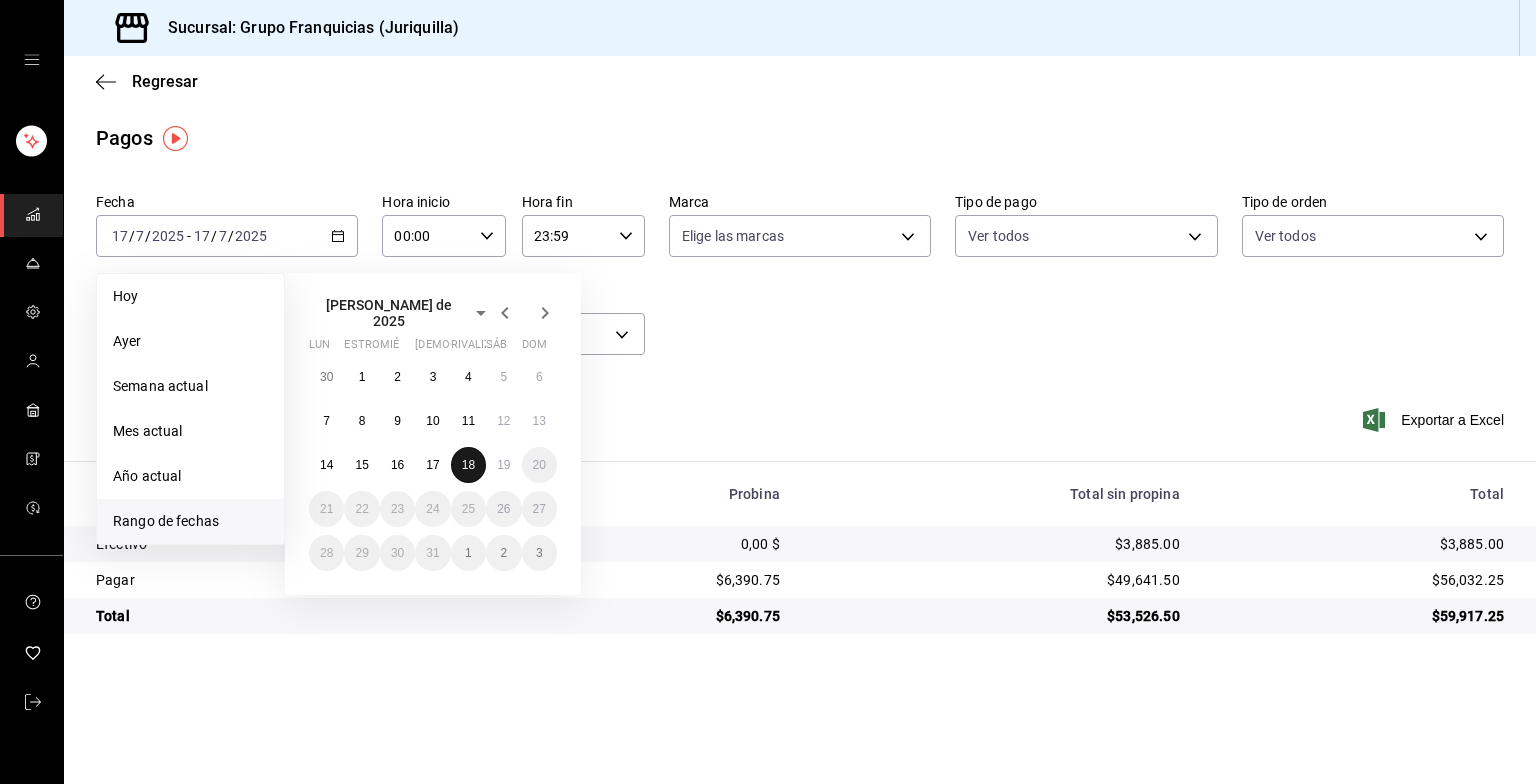 click on "18" at bounding box center (468, 465) 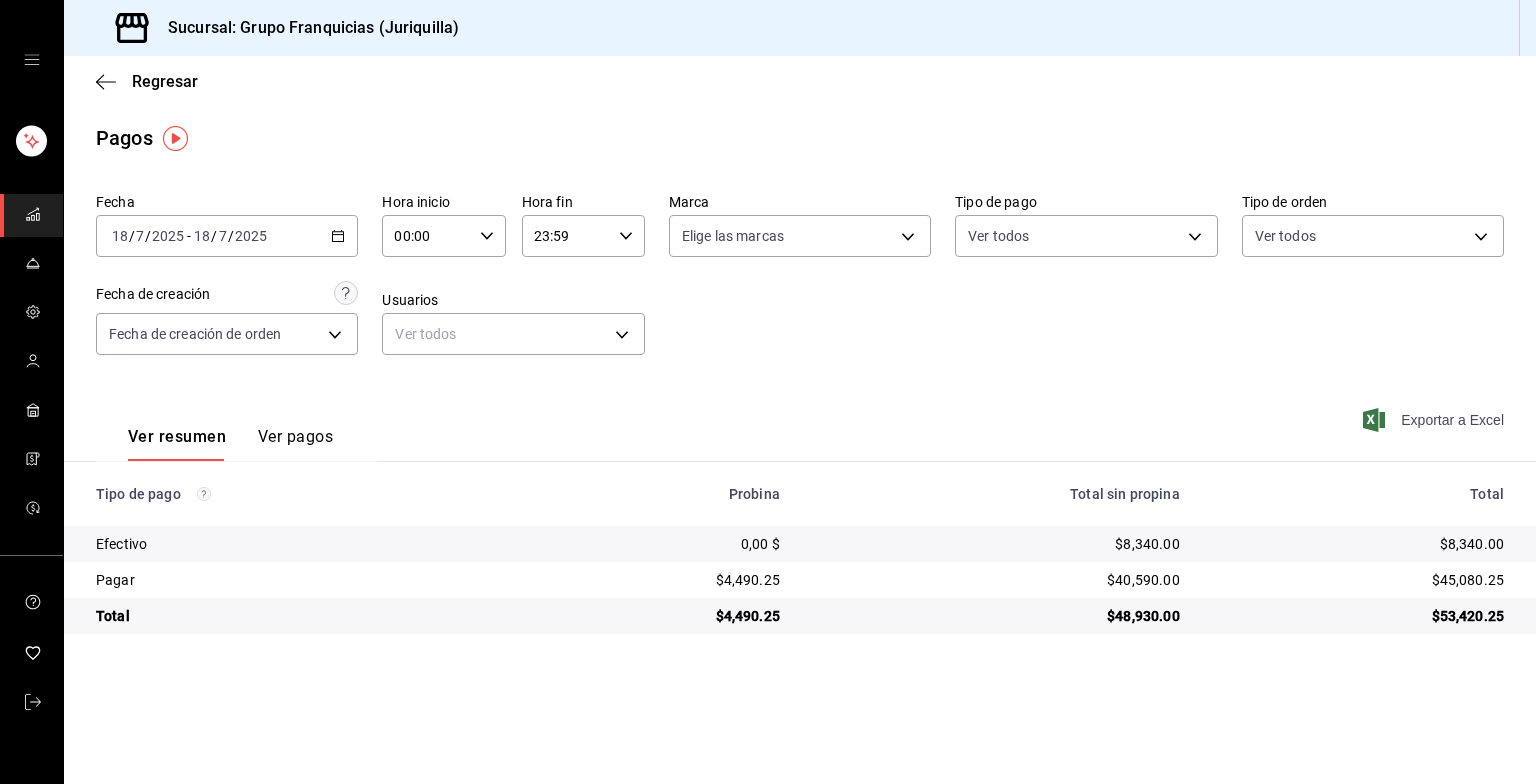 click on "Exportar a Excel" at bounding box center (1452, 420) 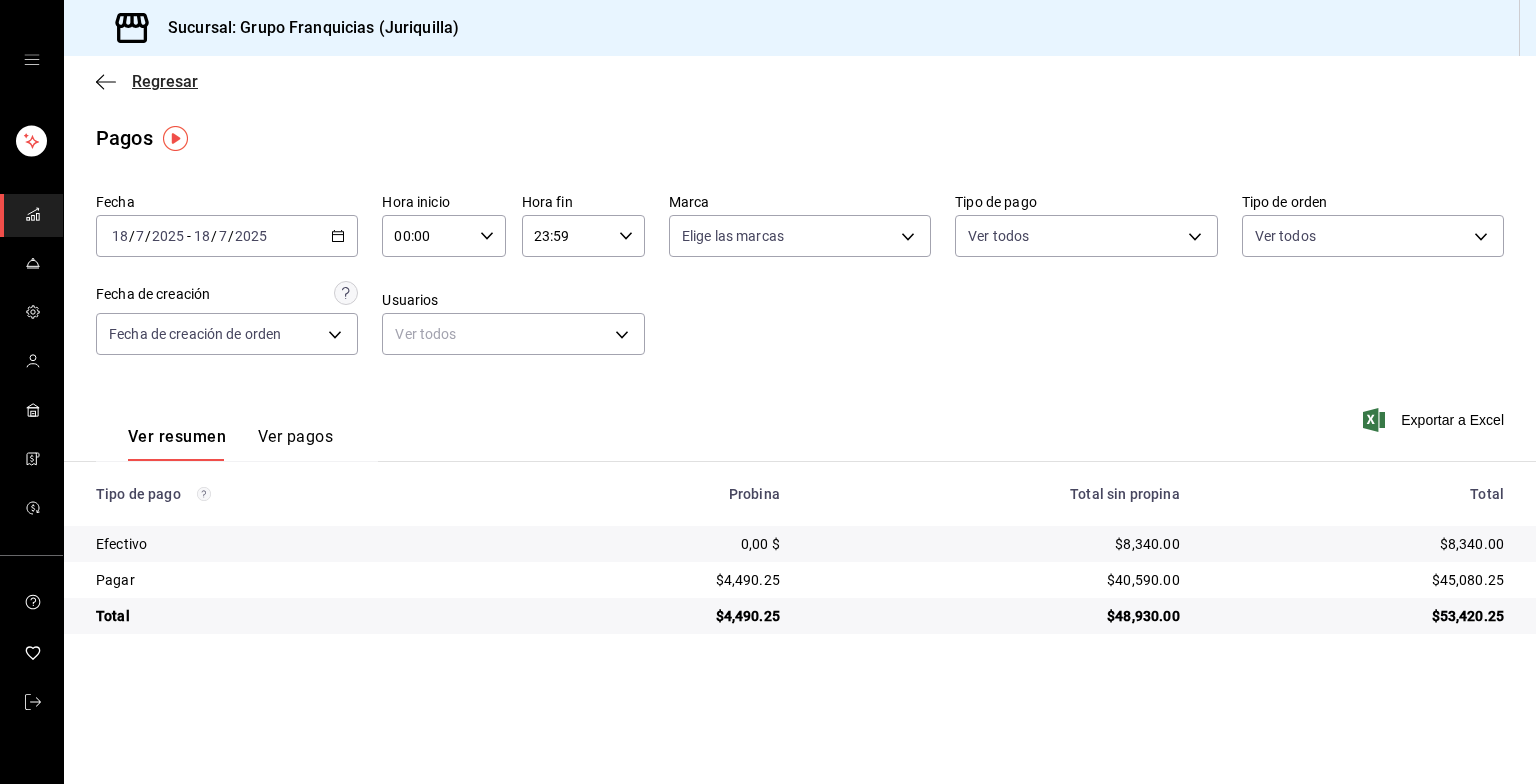 click on "Regresar" at bounding box center (147, 81) 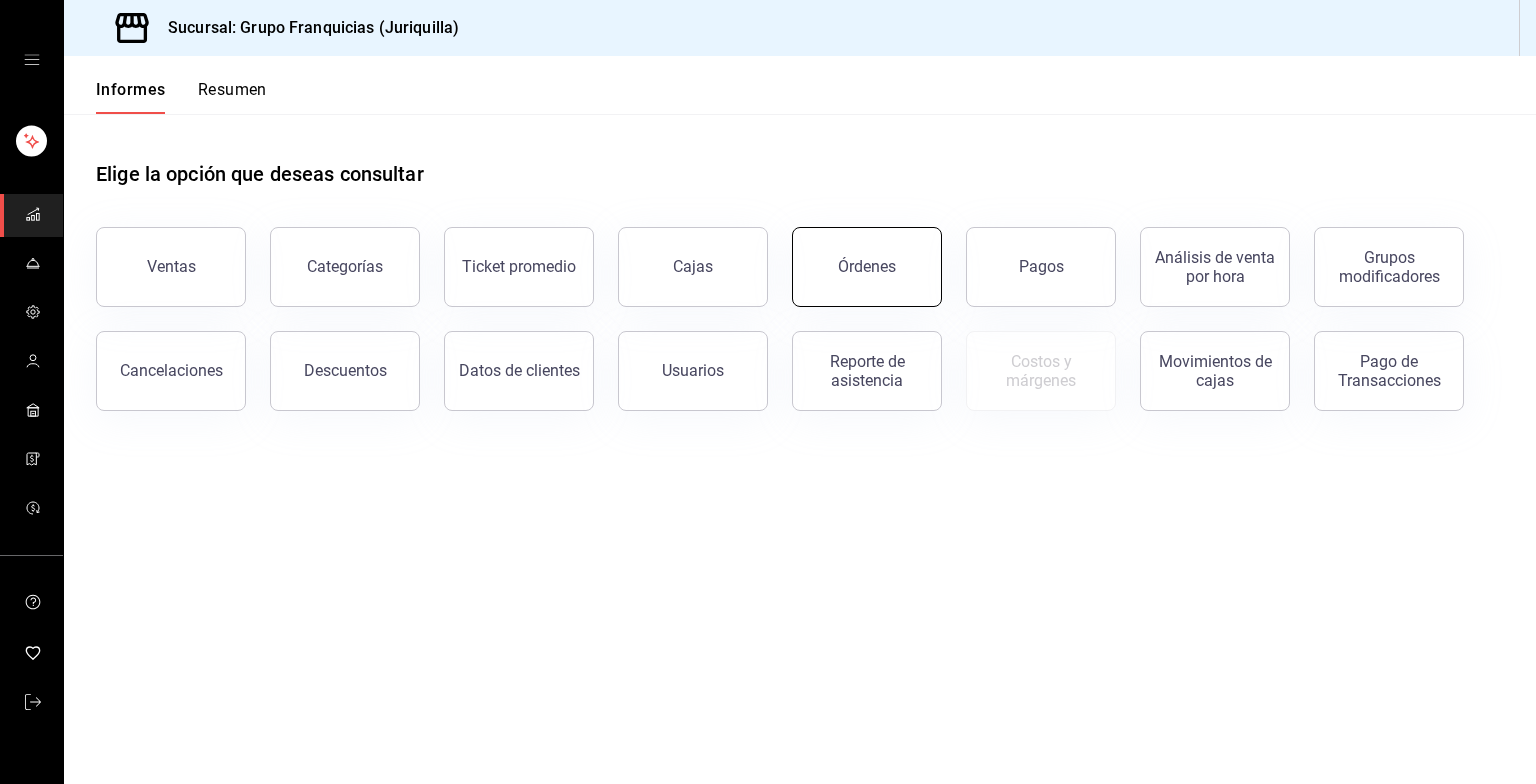 click on "Órdenes" at bounding box center (867, 267) 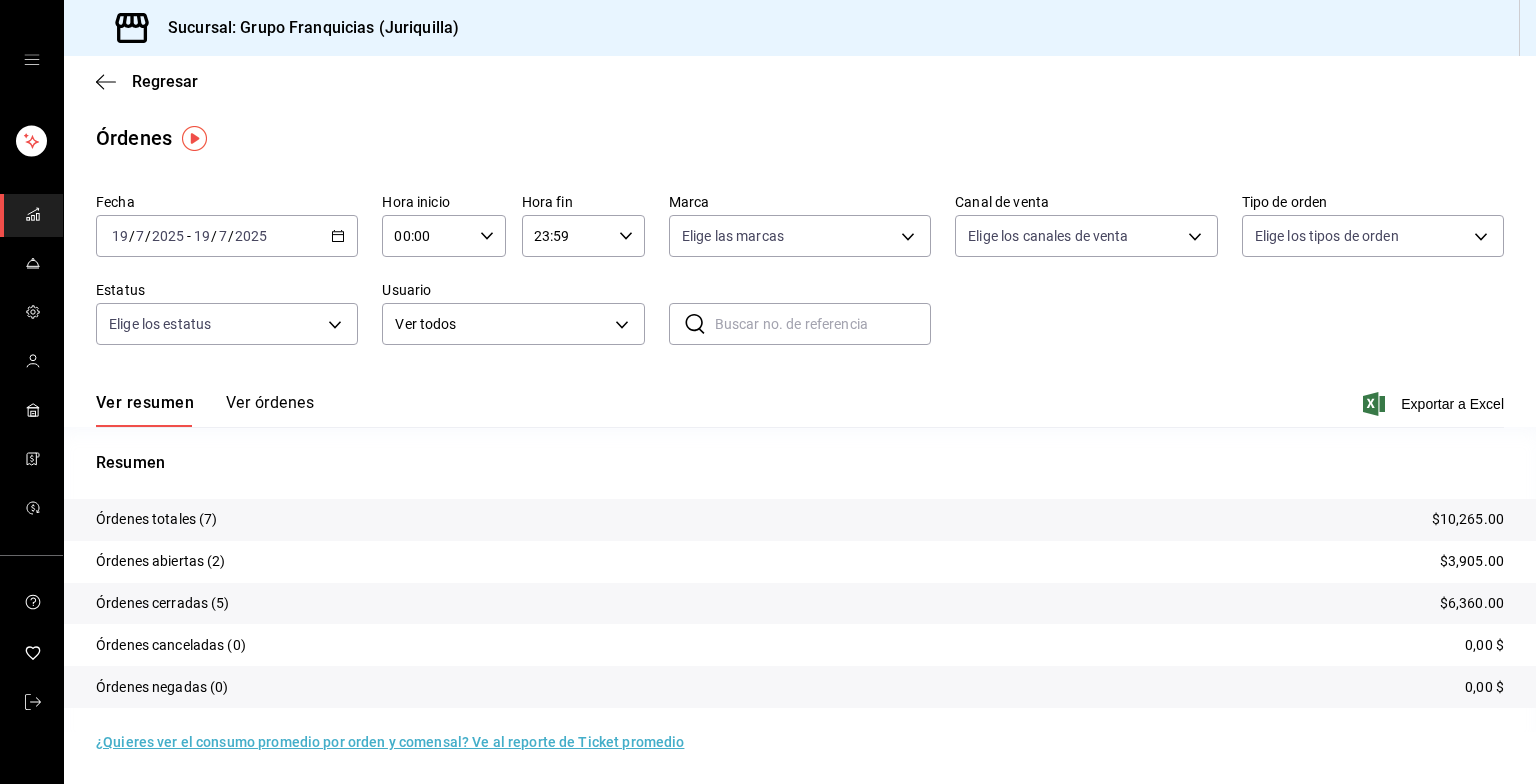 scroll, scrollTop: 1, scrollLeft: 0, axis: vertical 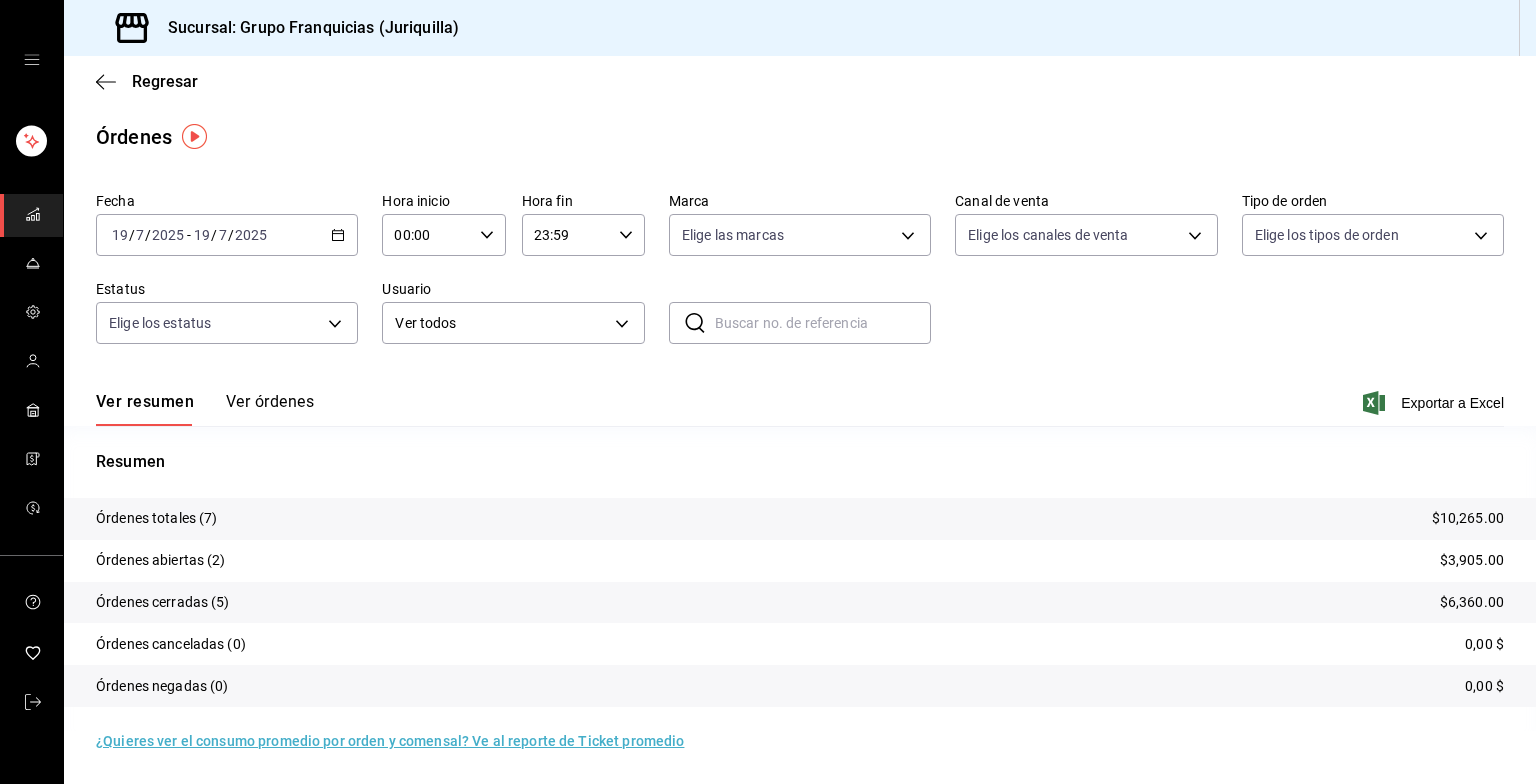 click on "Ver órdenes" at bounding box center [270, 409] 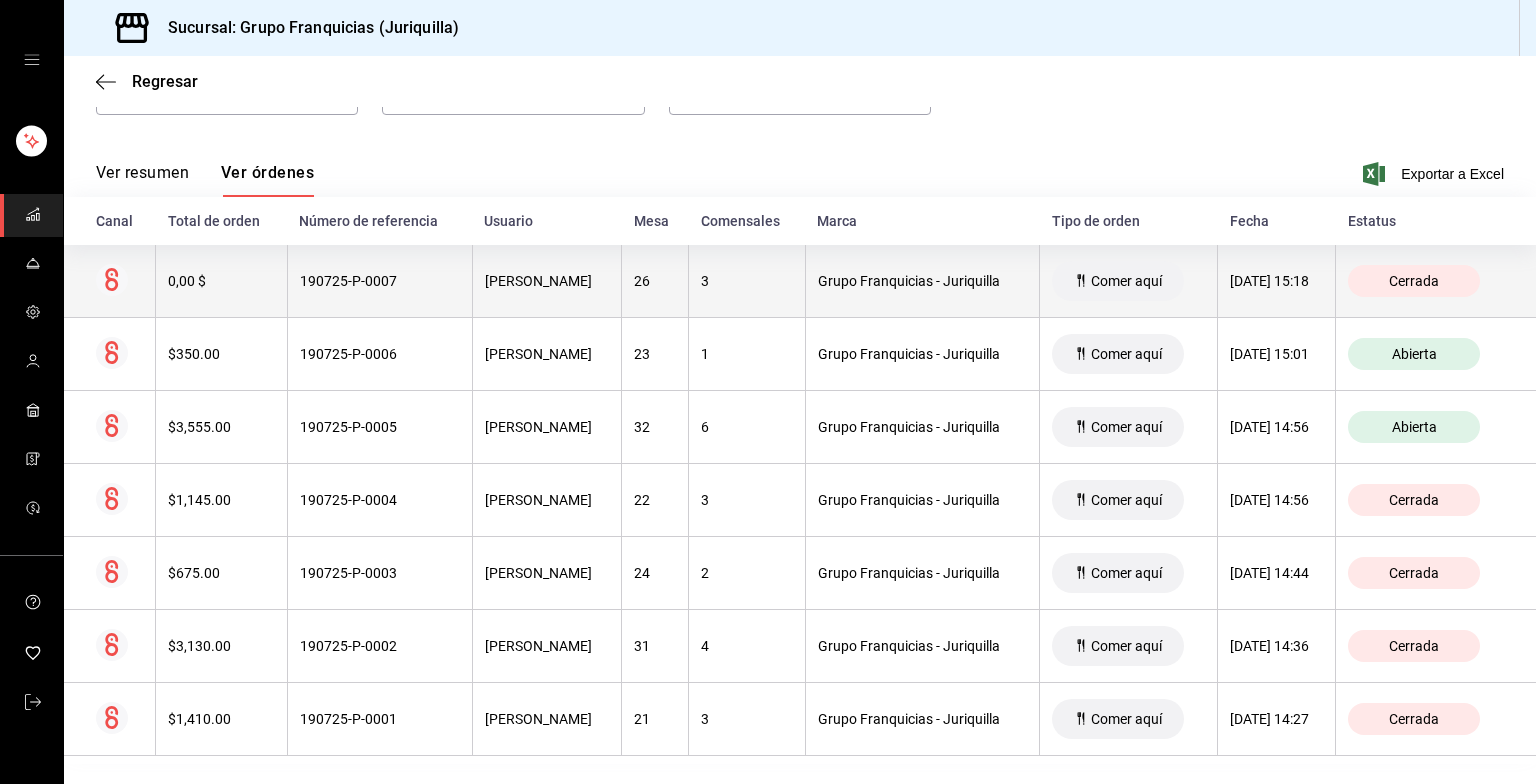 scroll, scrollTop: 0, scrollLeft: 0, axis: both 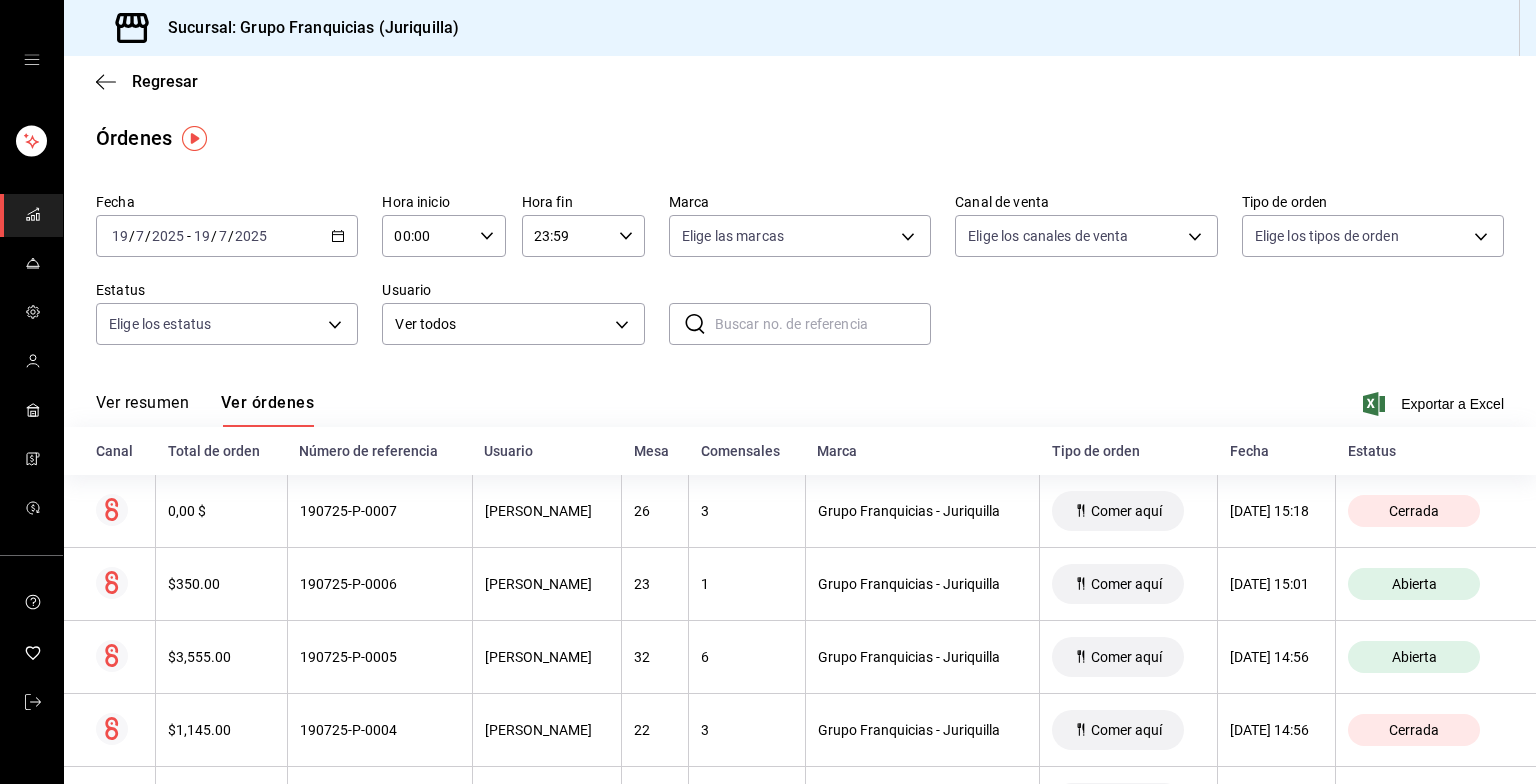 click on "2025-07-19 19 / 7 / 2025 - 2025-07-19 19 / 7 / 2025" at bounding box center (227, 236) 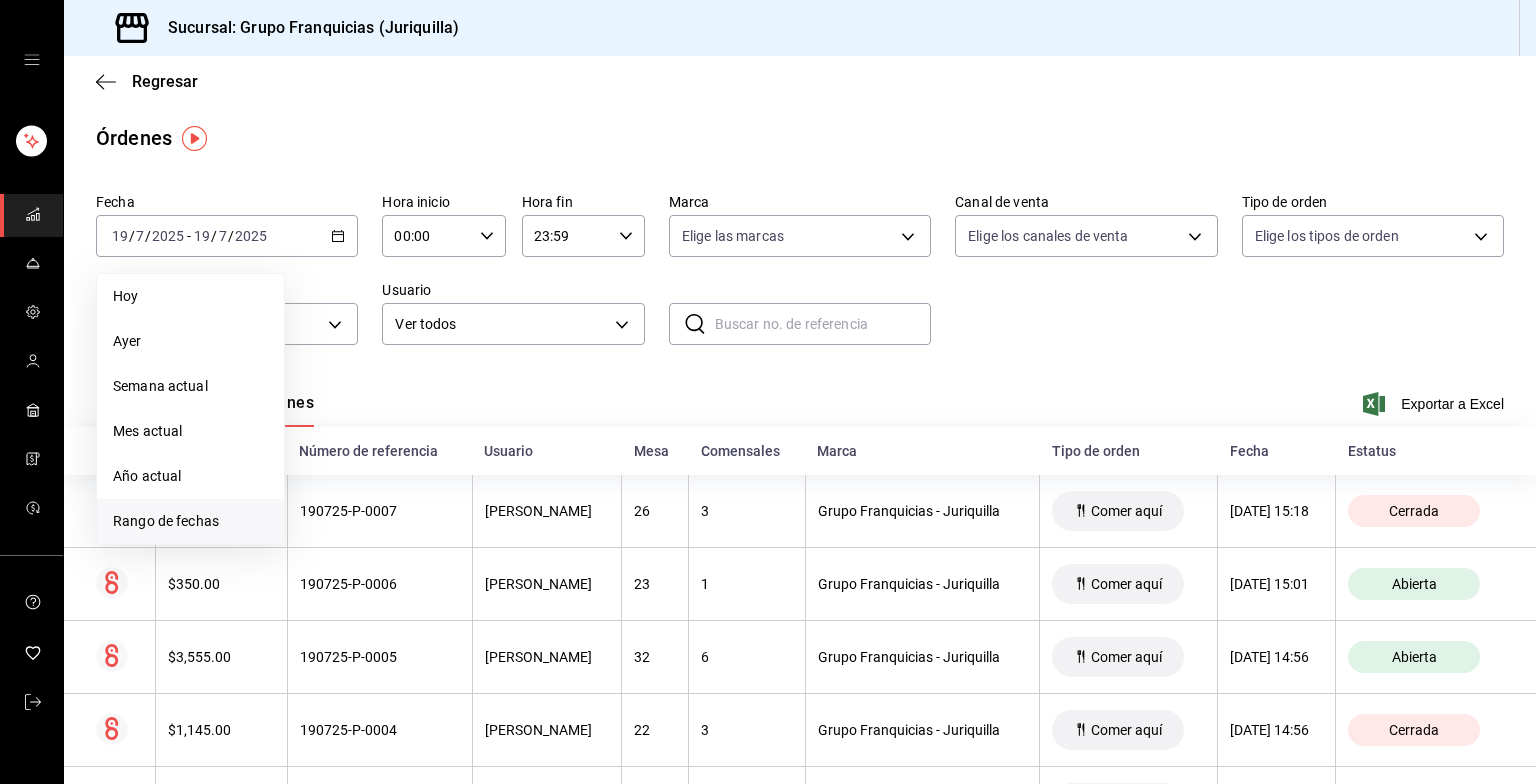 click on "Rango de fechas" at bounding box center (190, 521) 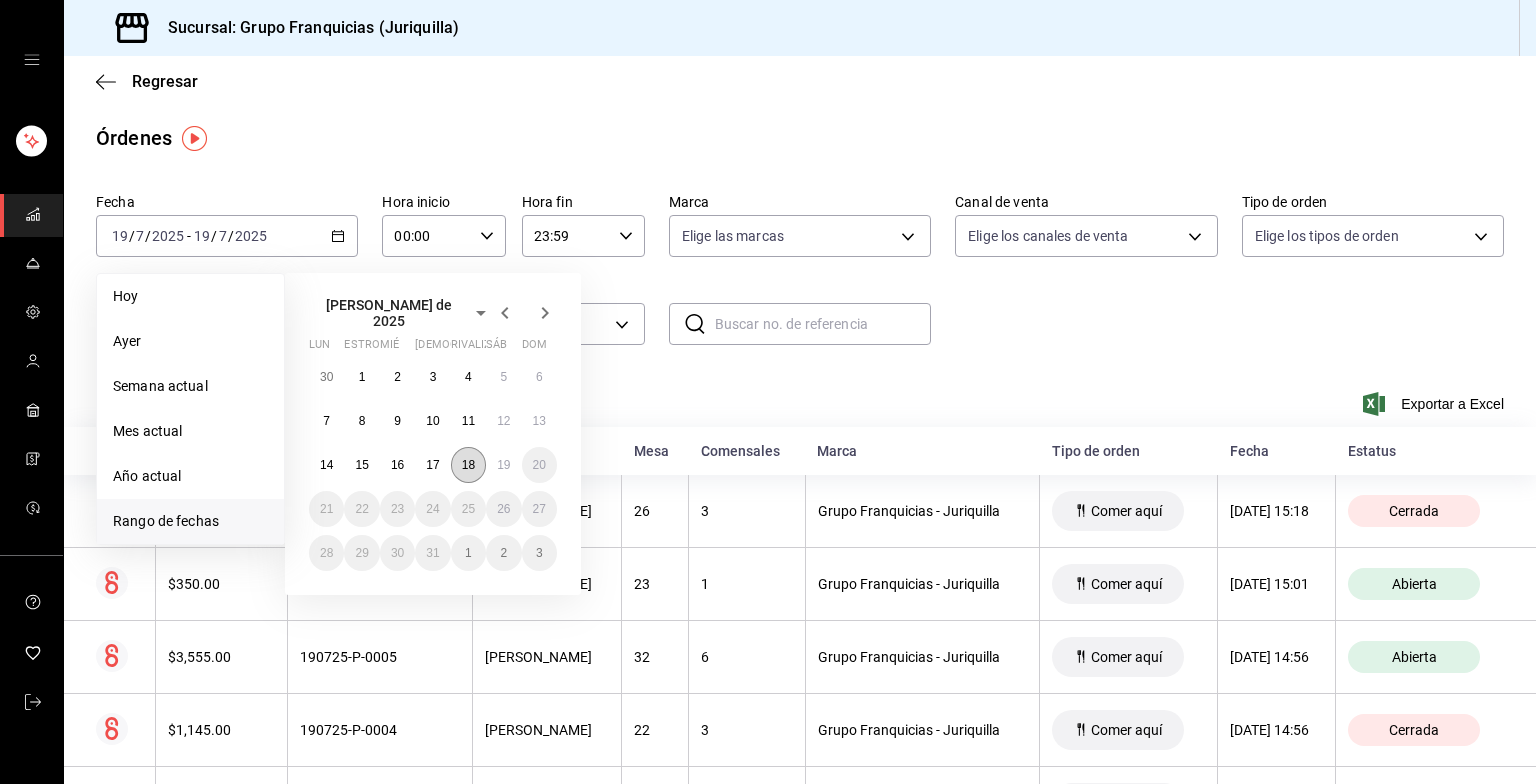 click on "18" at bounding box center (468, 465) 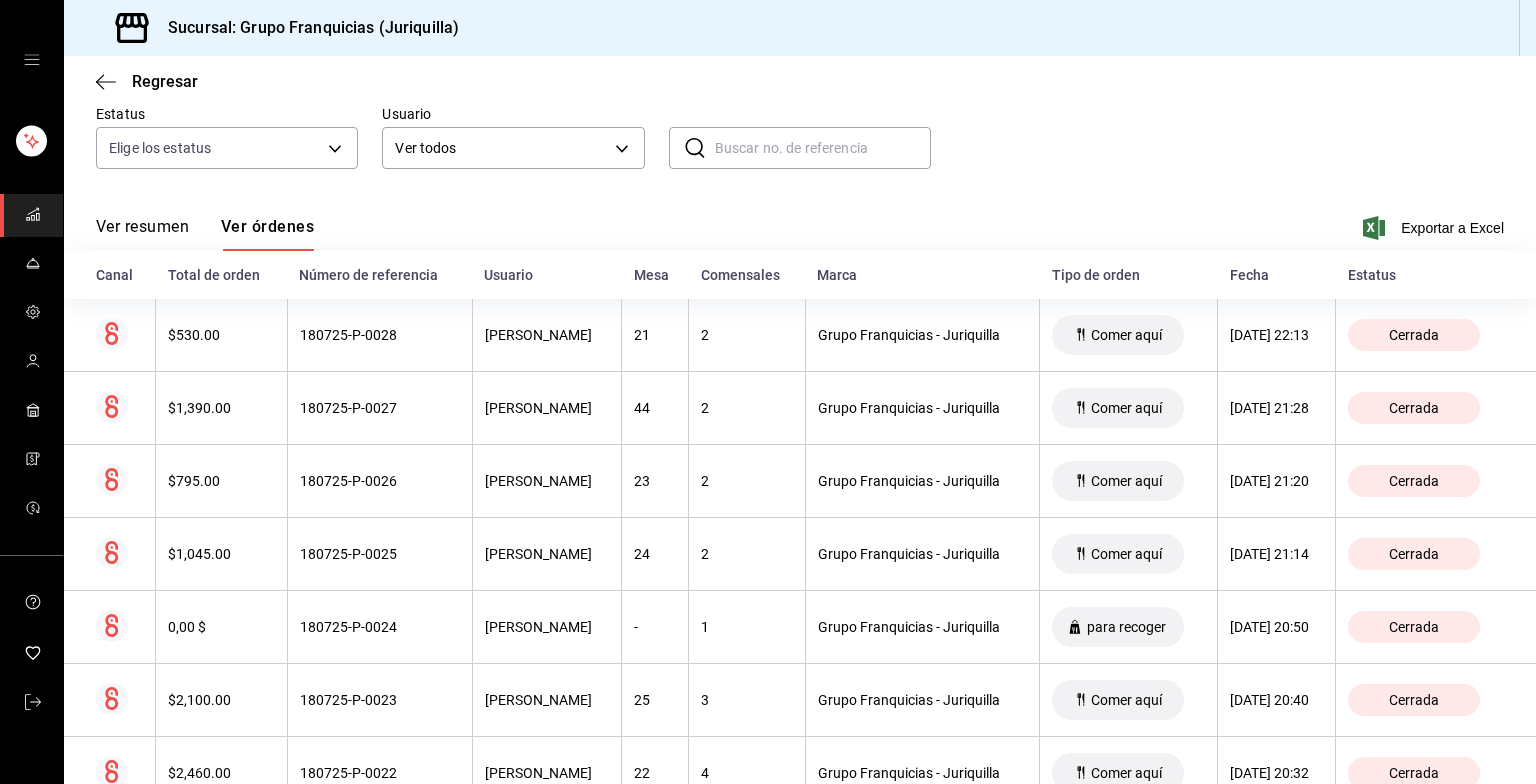 scroll, scrollTop: 0, scrollLeft: 0, axis: both 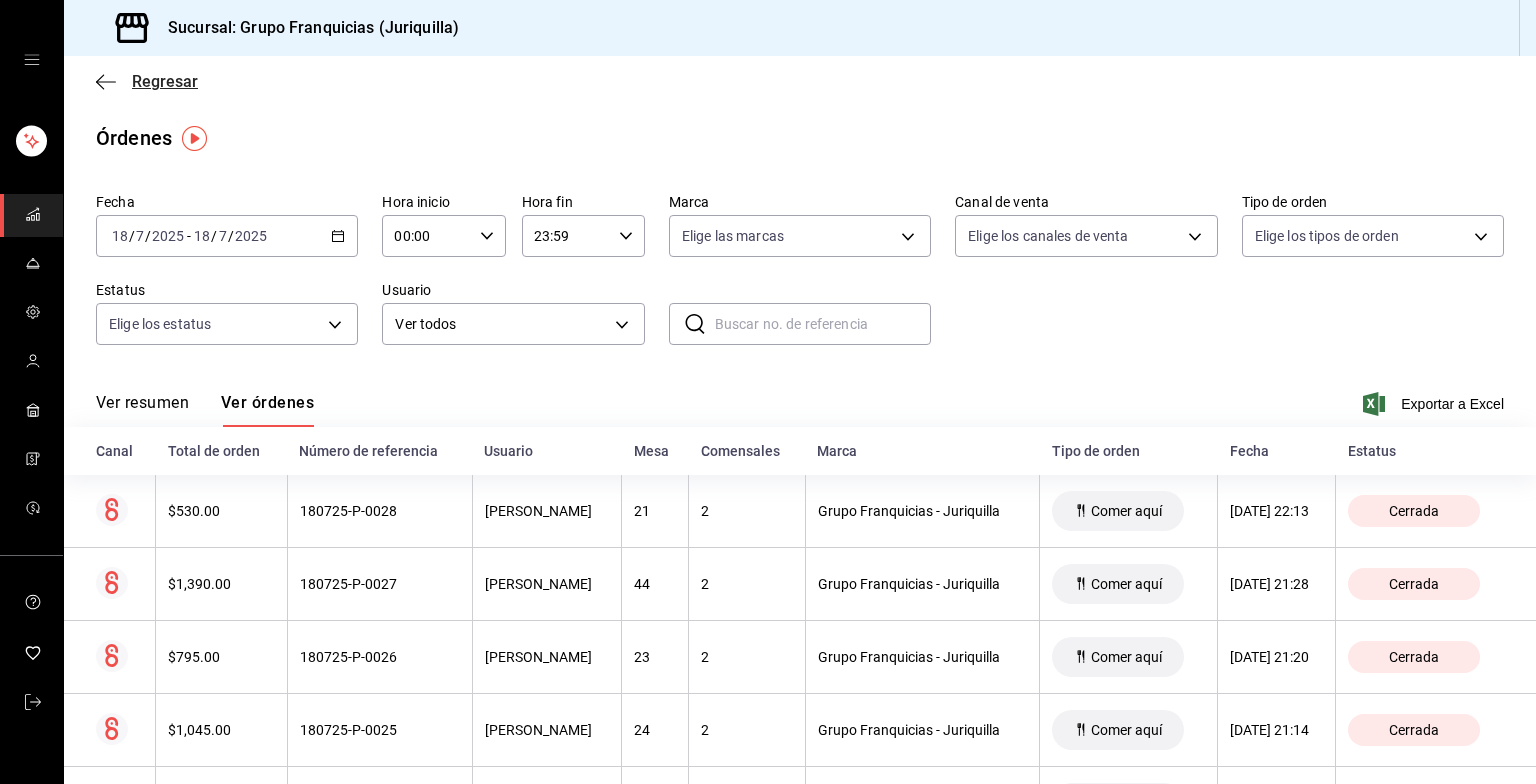 click 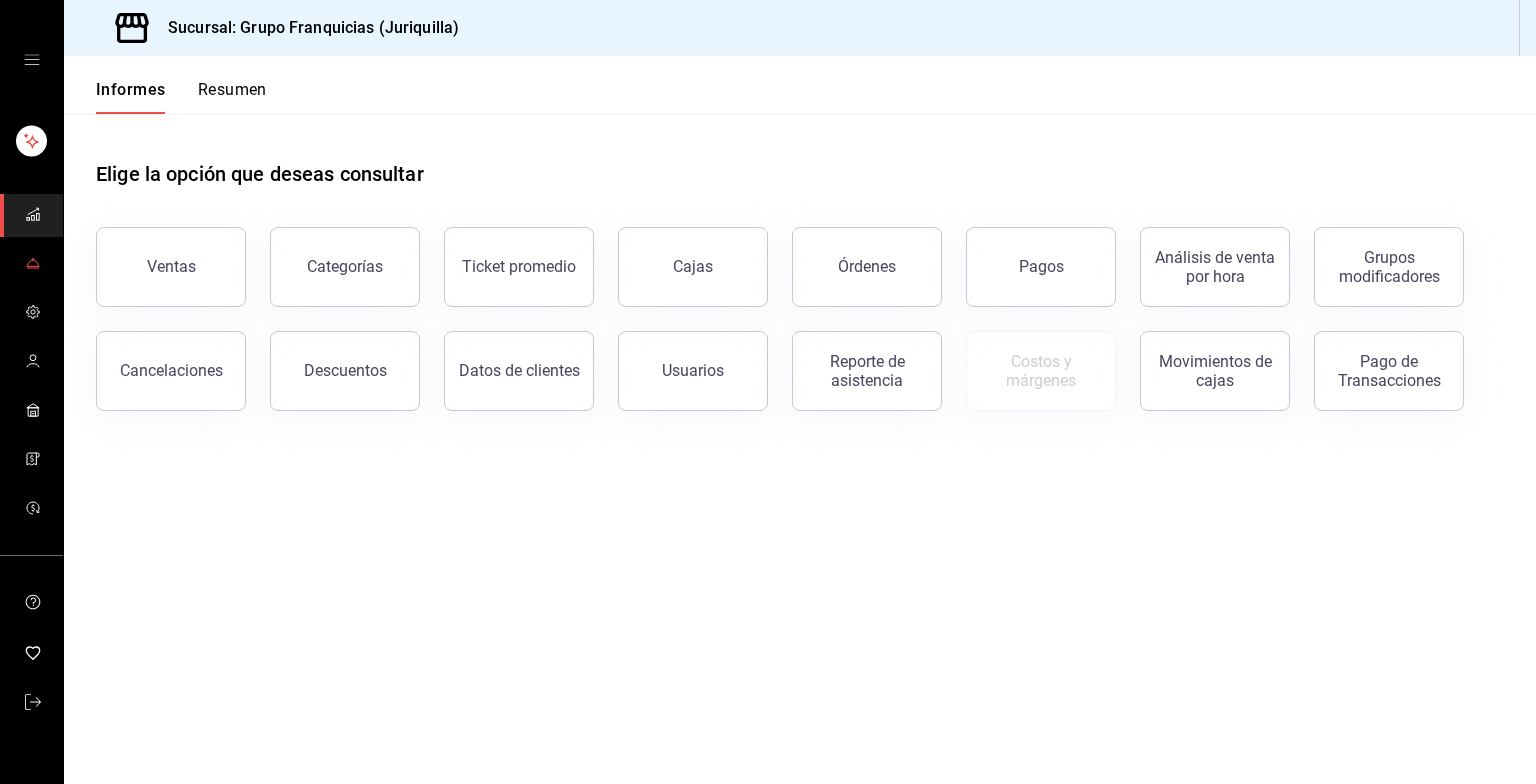 click at bounding box center (31, 264) 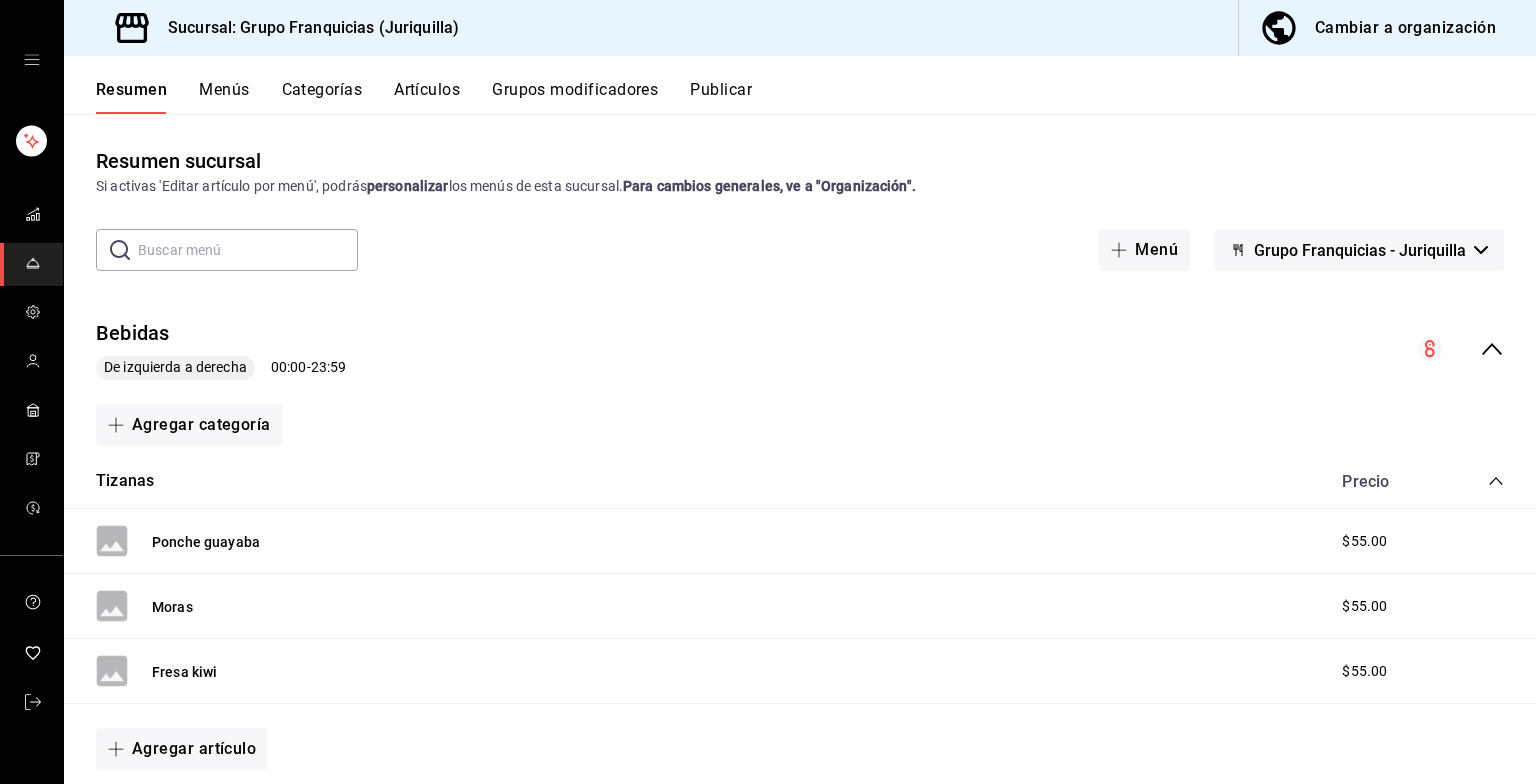click on "Menús" at bounding box center (224, 97) 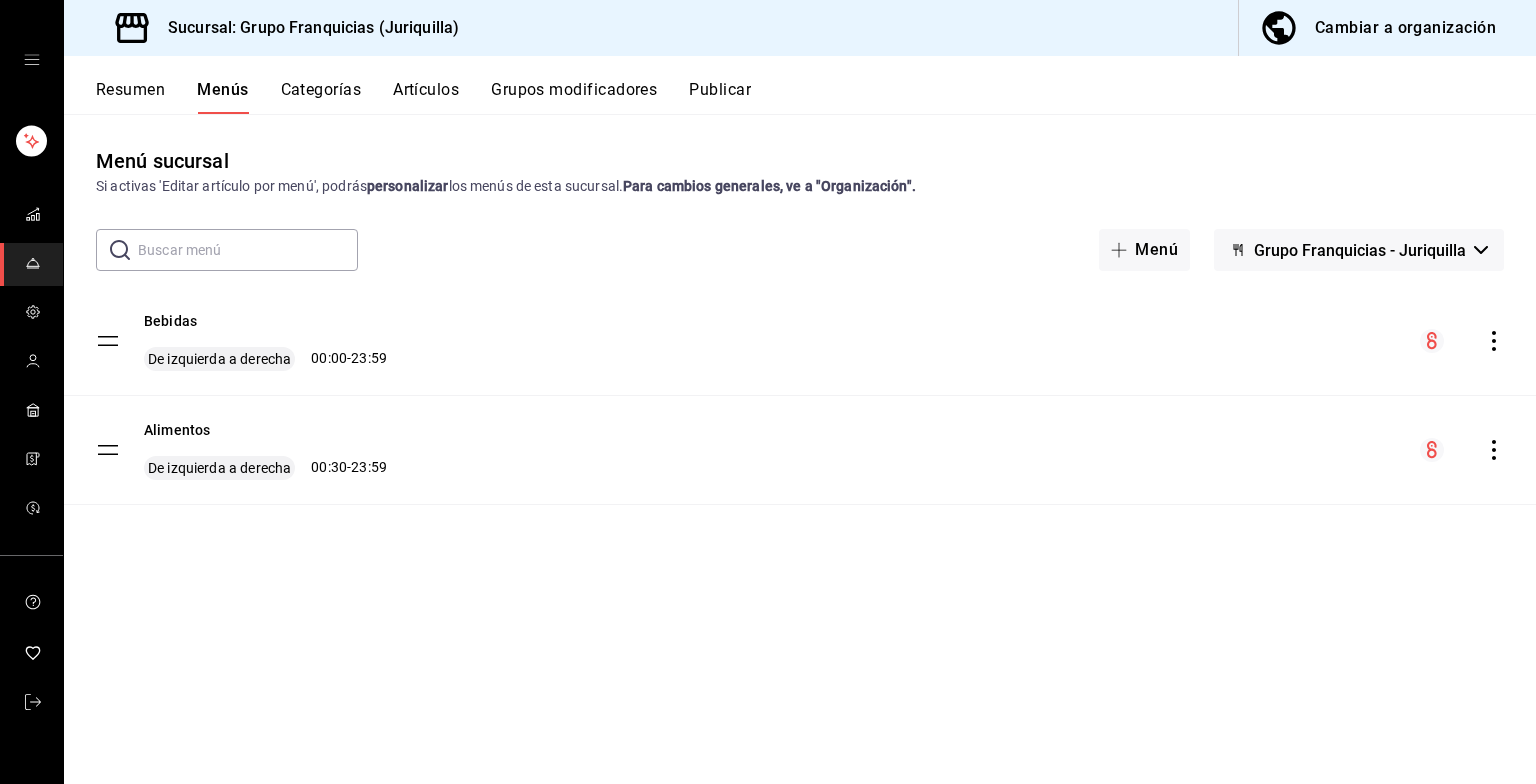 click on "Grupos modificadores" at bounding box center (574, 97) 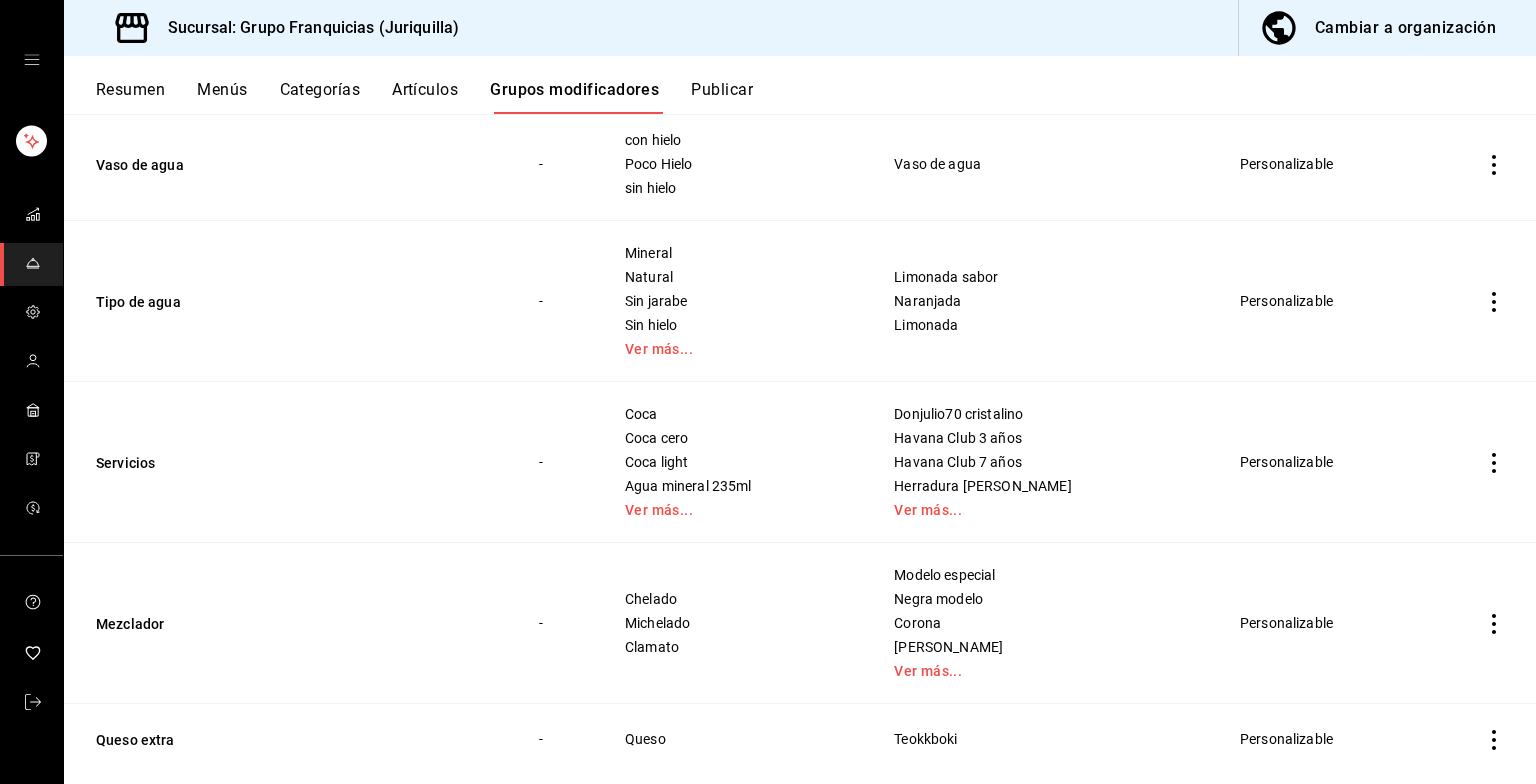 scroll, scrollTop: 388, scrollLeft: 0, axis: vertical 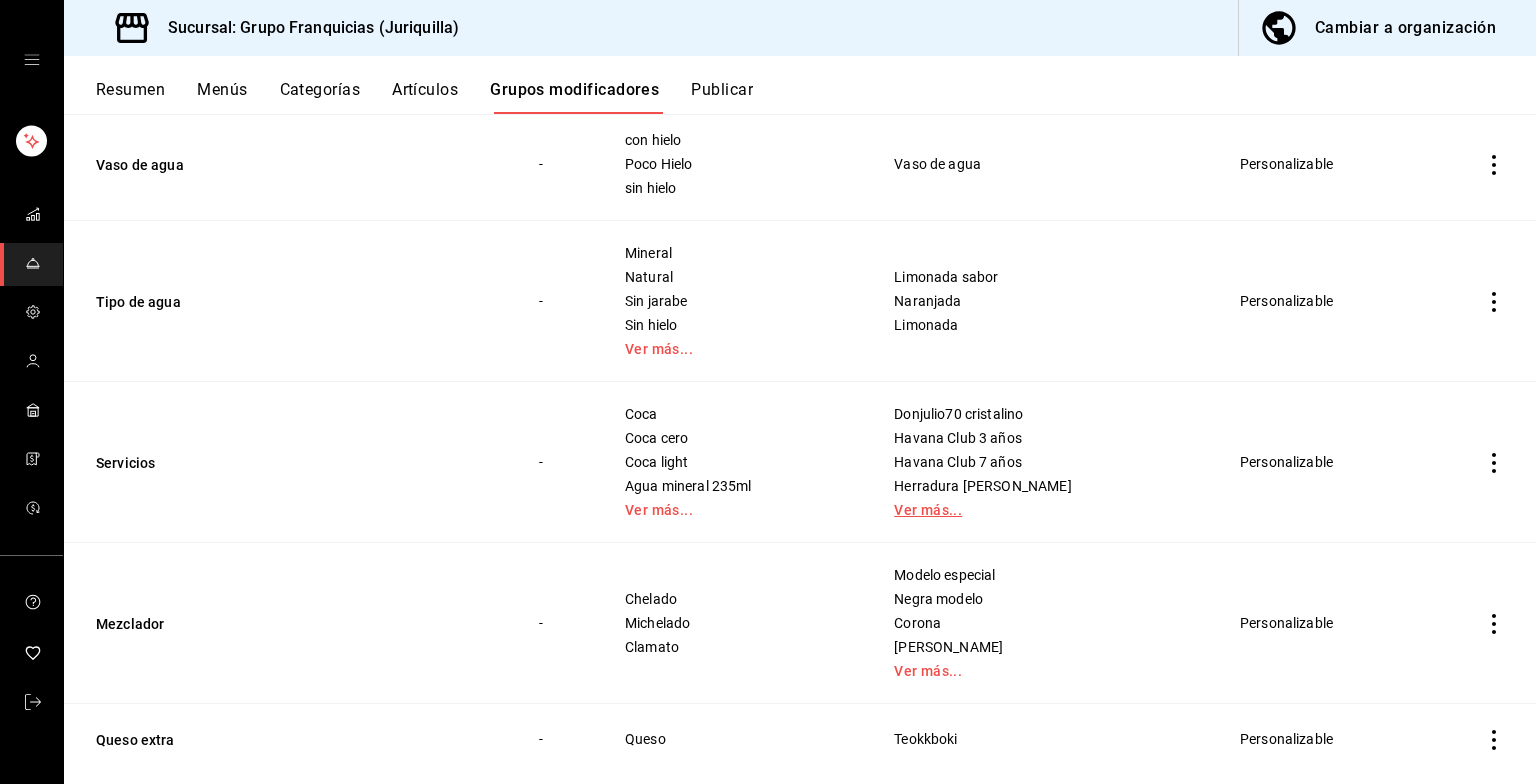 click on "Ver más..." at bounding box center (1042, 510) 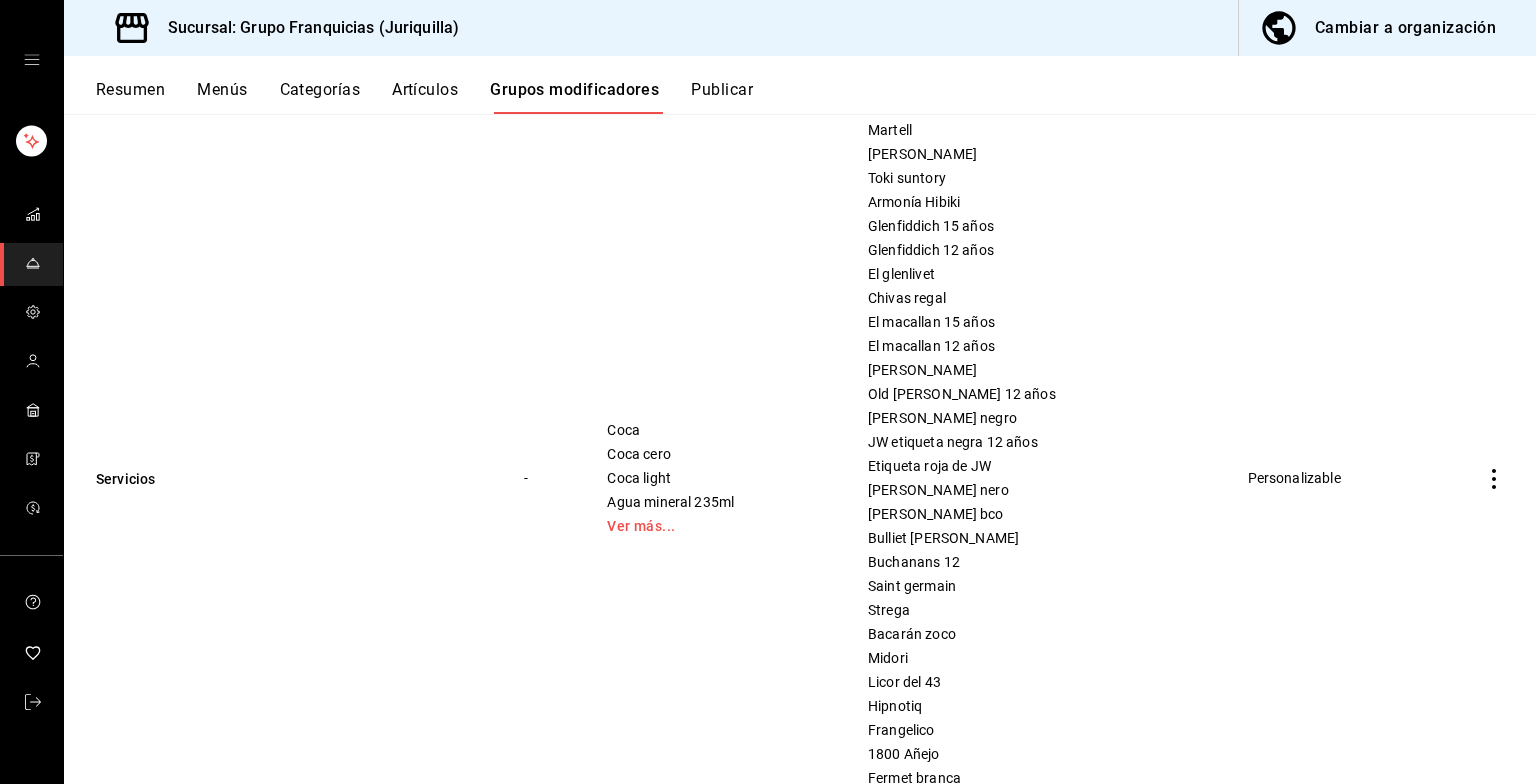 scroll, scrollTop: 1348, scrollLeft: 0, axis: vertical 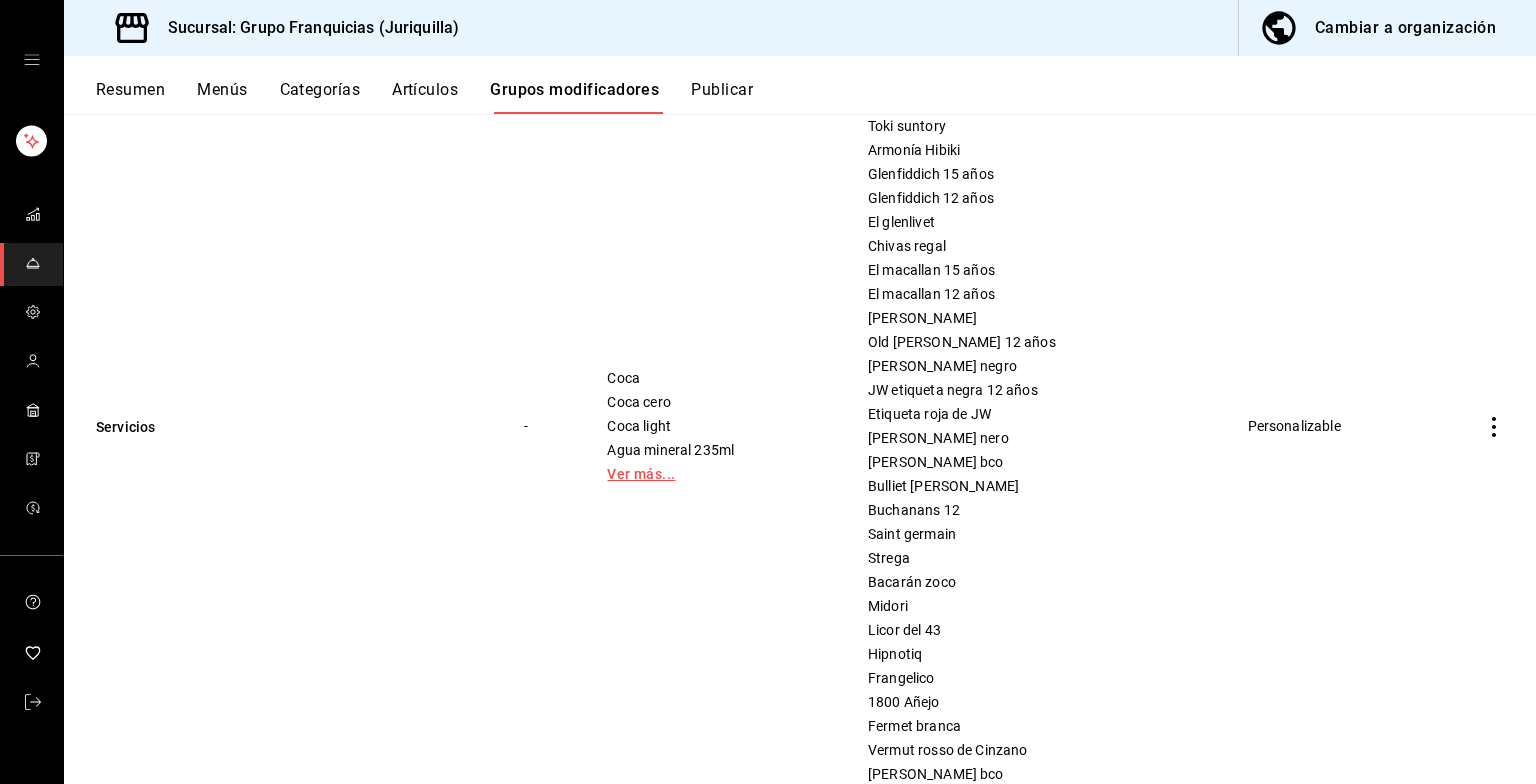 click on "Ver más..." at bounding box center [712, 474] 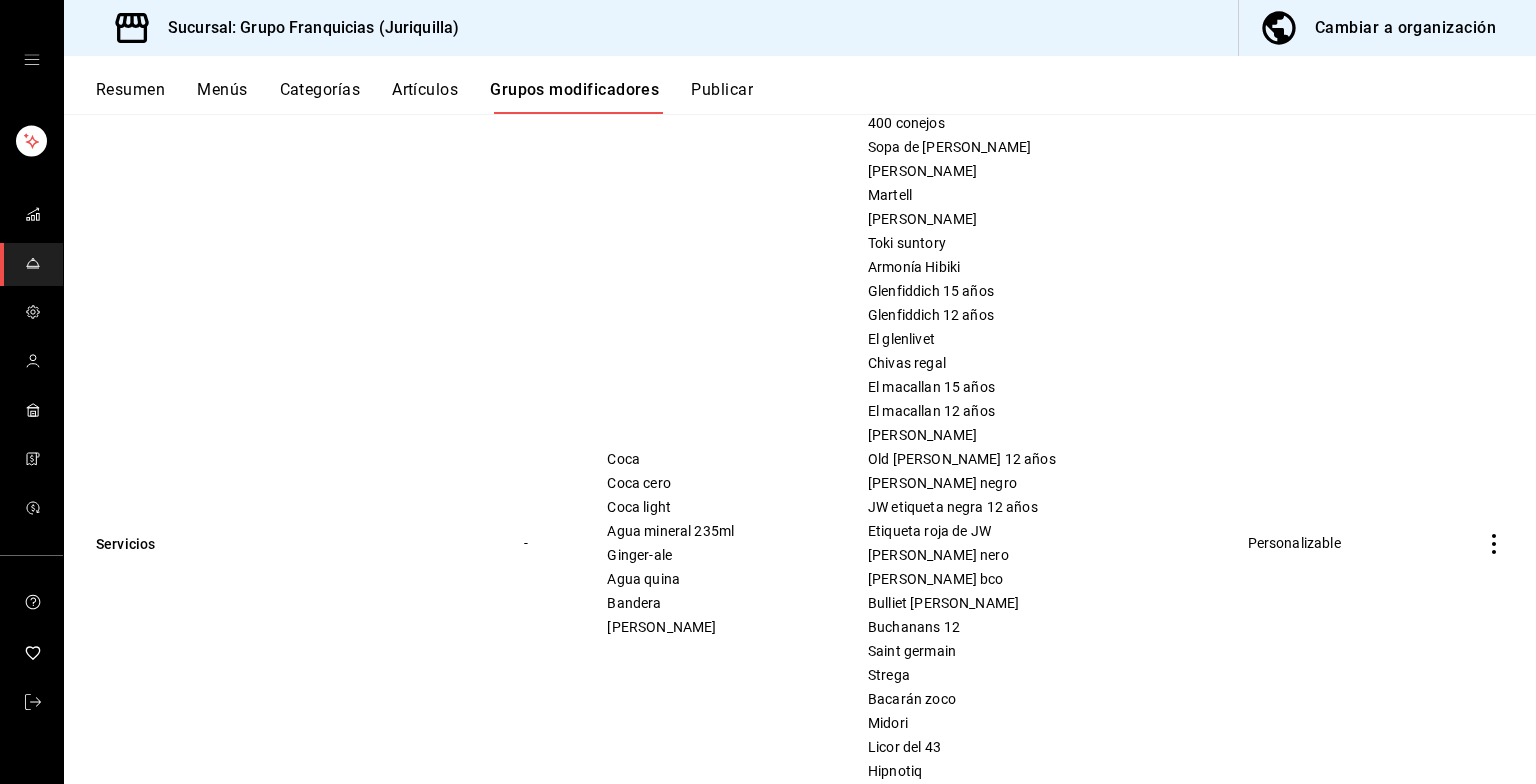 scroll, scrollTop: 1239, scrollLeft: 0, axis: vertical 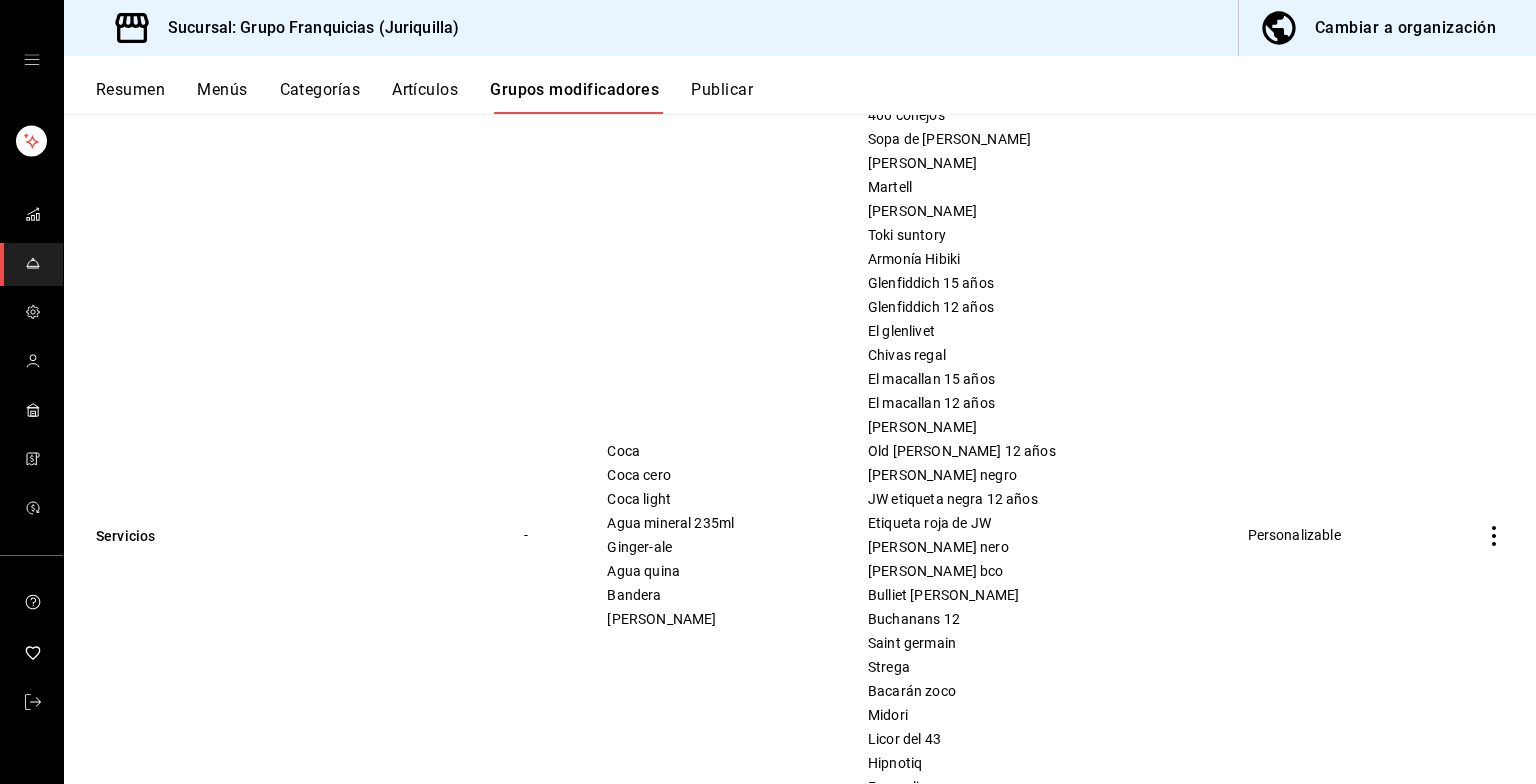 click on "Personalizable" at bounding box center [1338, 535] 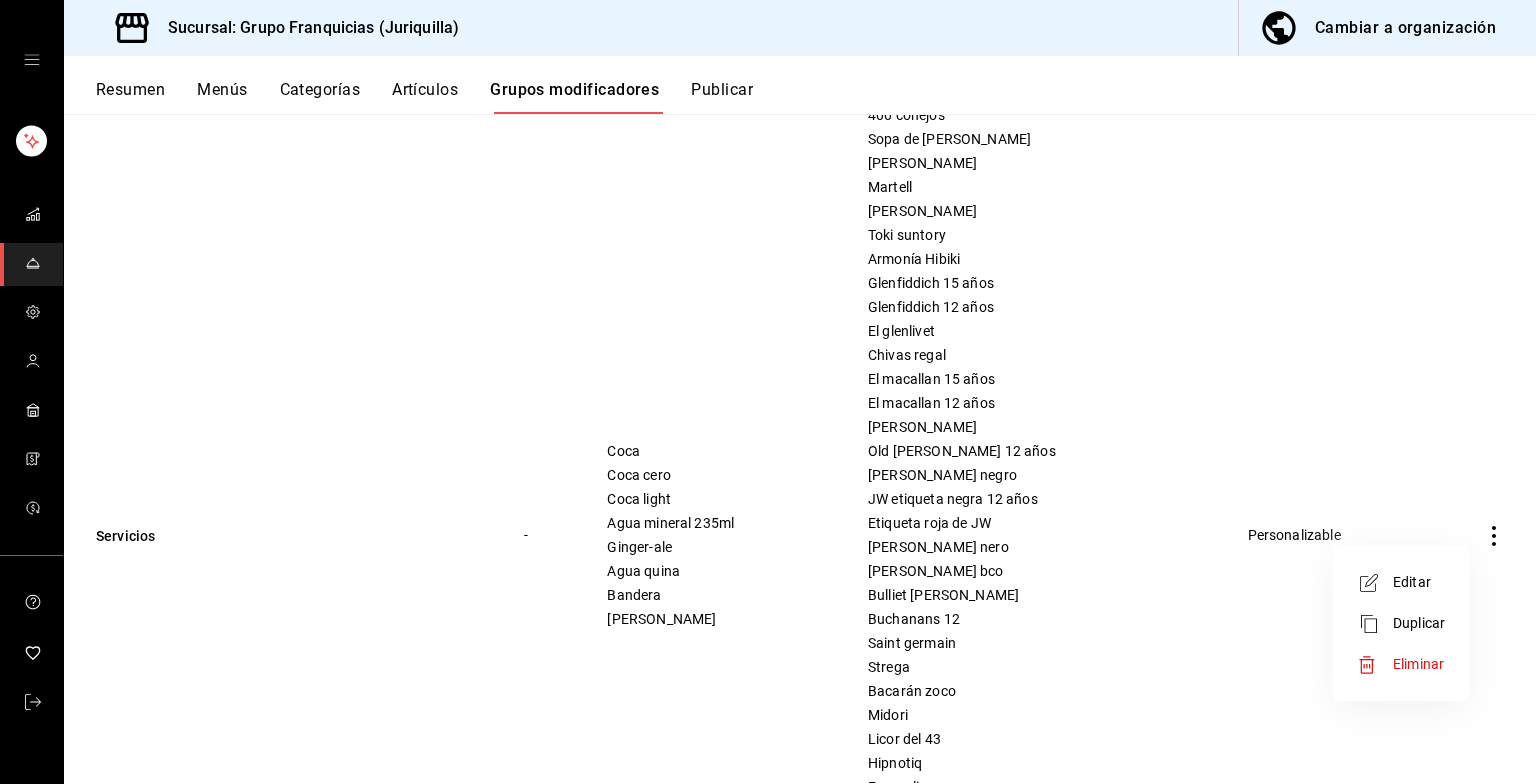 click on "Editar" at bounding box center (1419, 582) 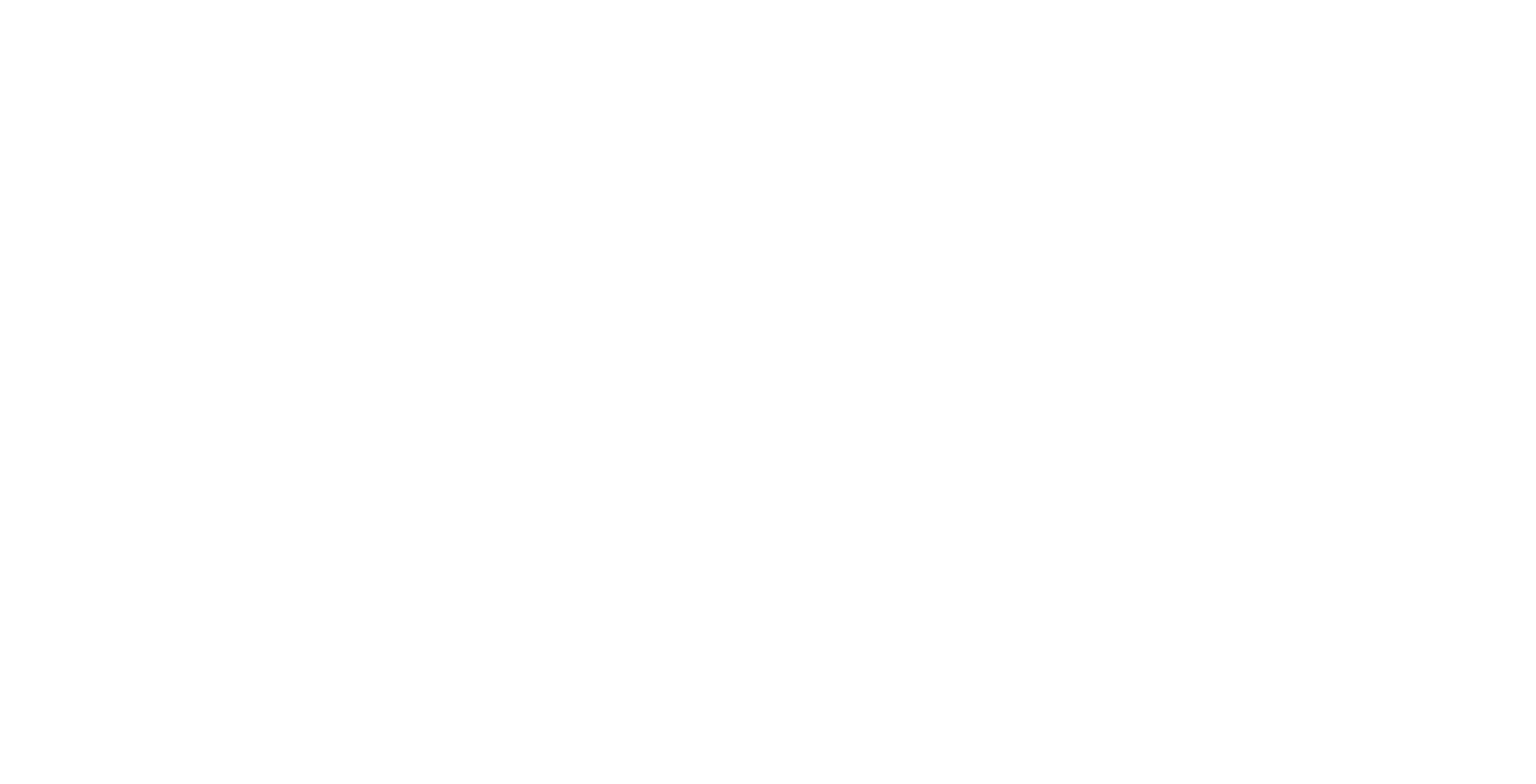 click at bounding box center [768, 4] 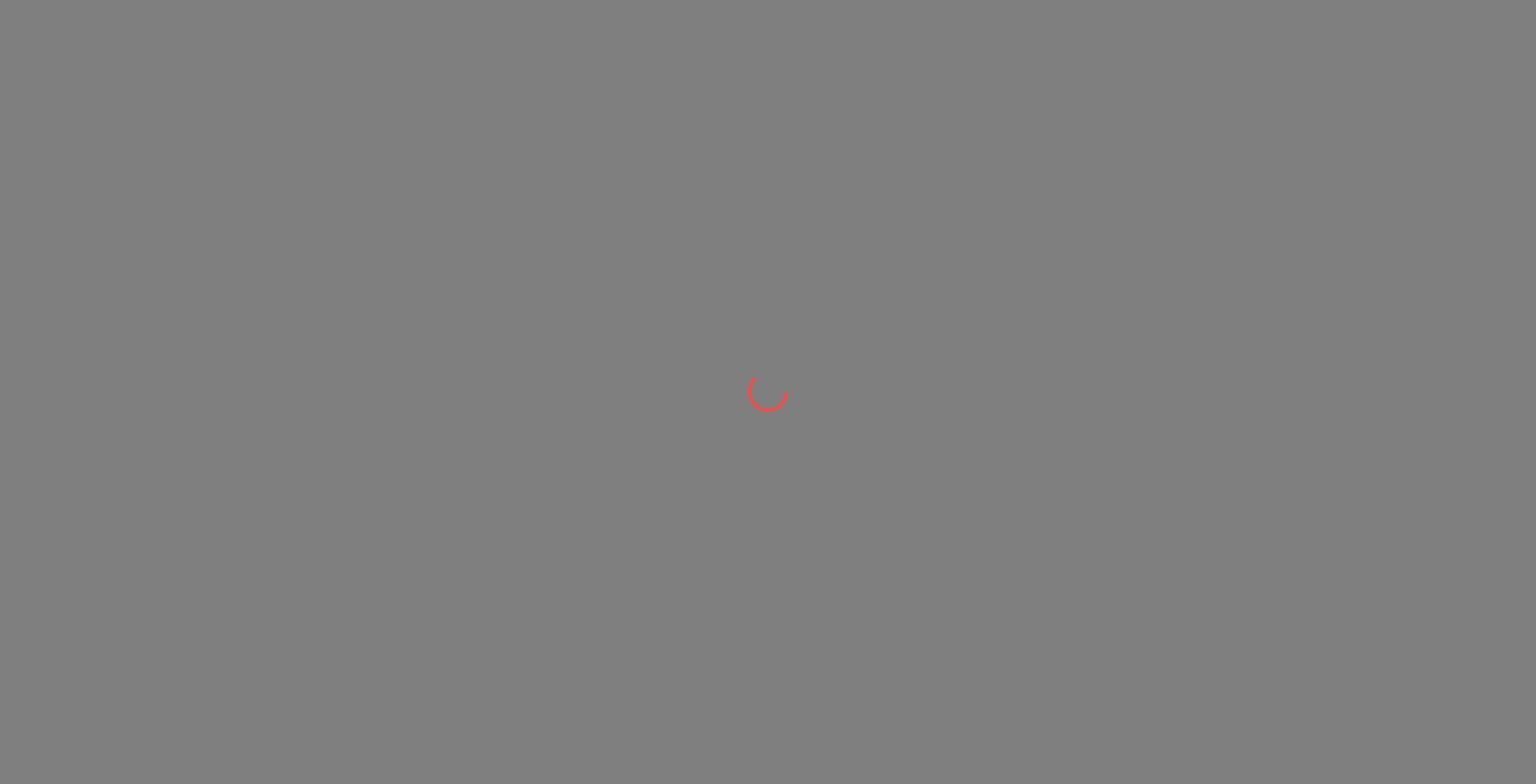scroll, scrollTop: 0, scrollLeft: 0, axis: both 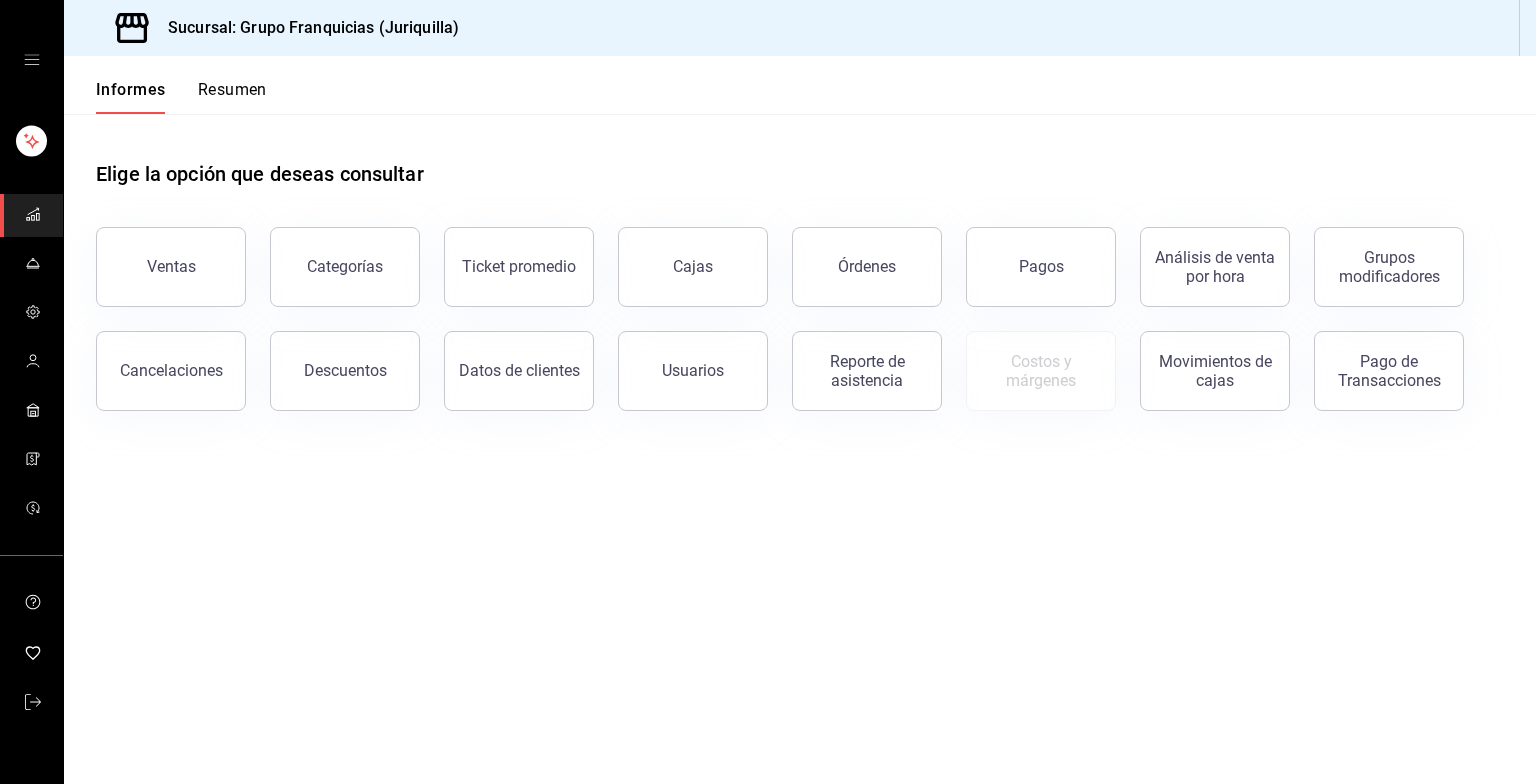 click on "Resumen" at bounding box center (232, 97) 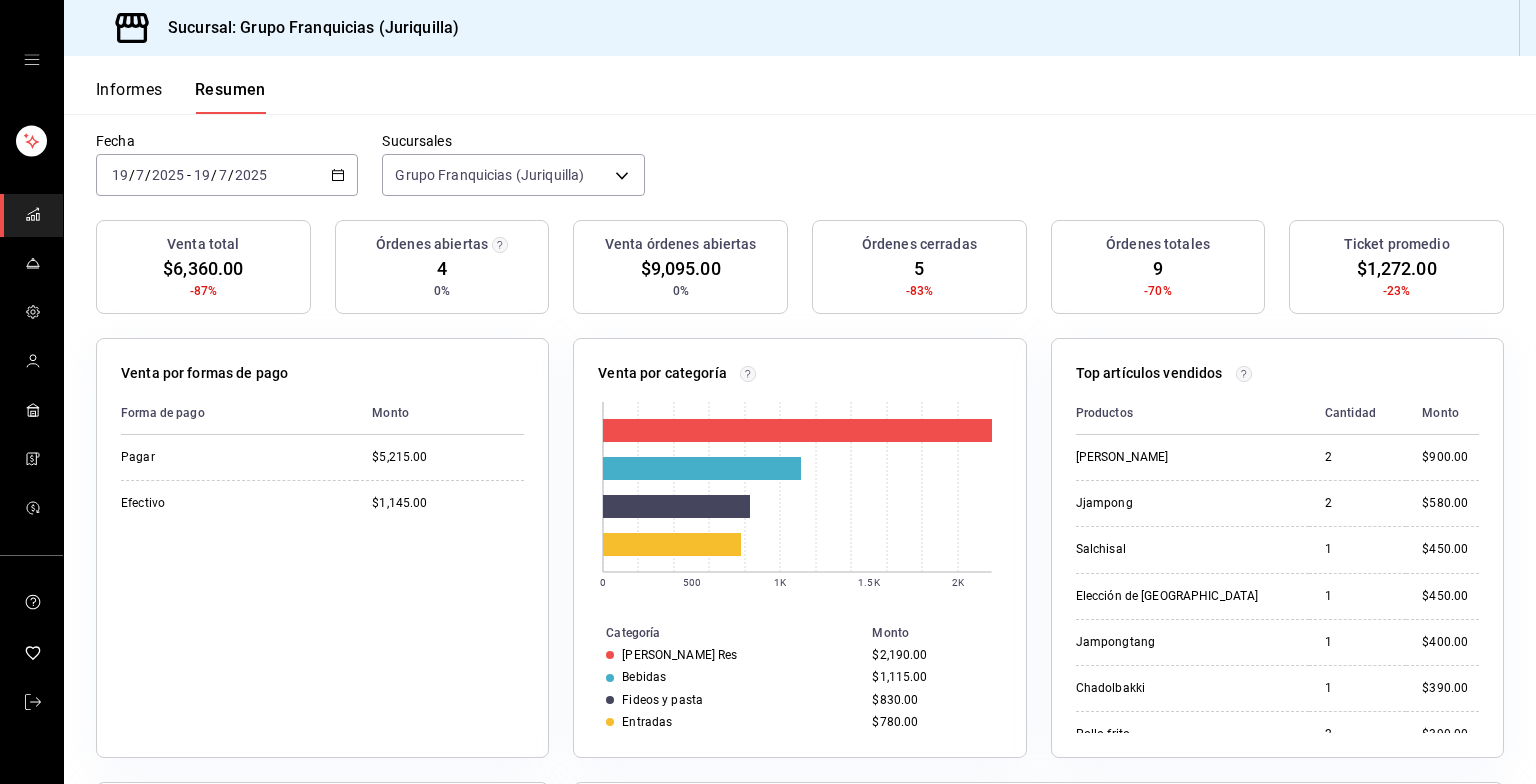 scroll, scrollTop: 0, scrollLeft: 0, axis: both 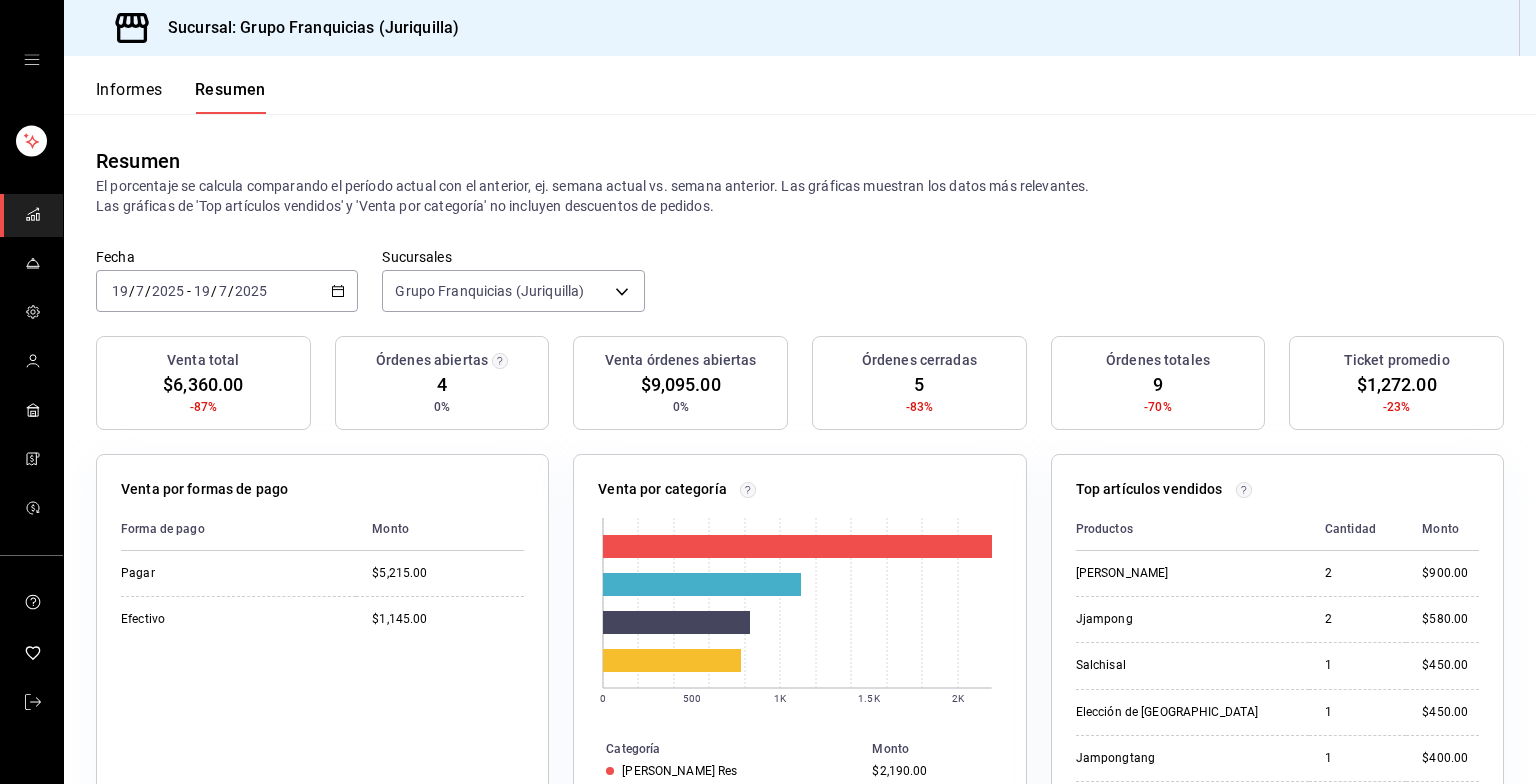 click 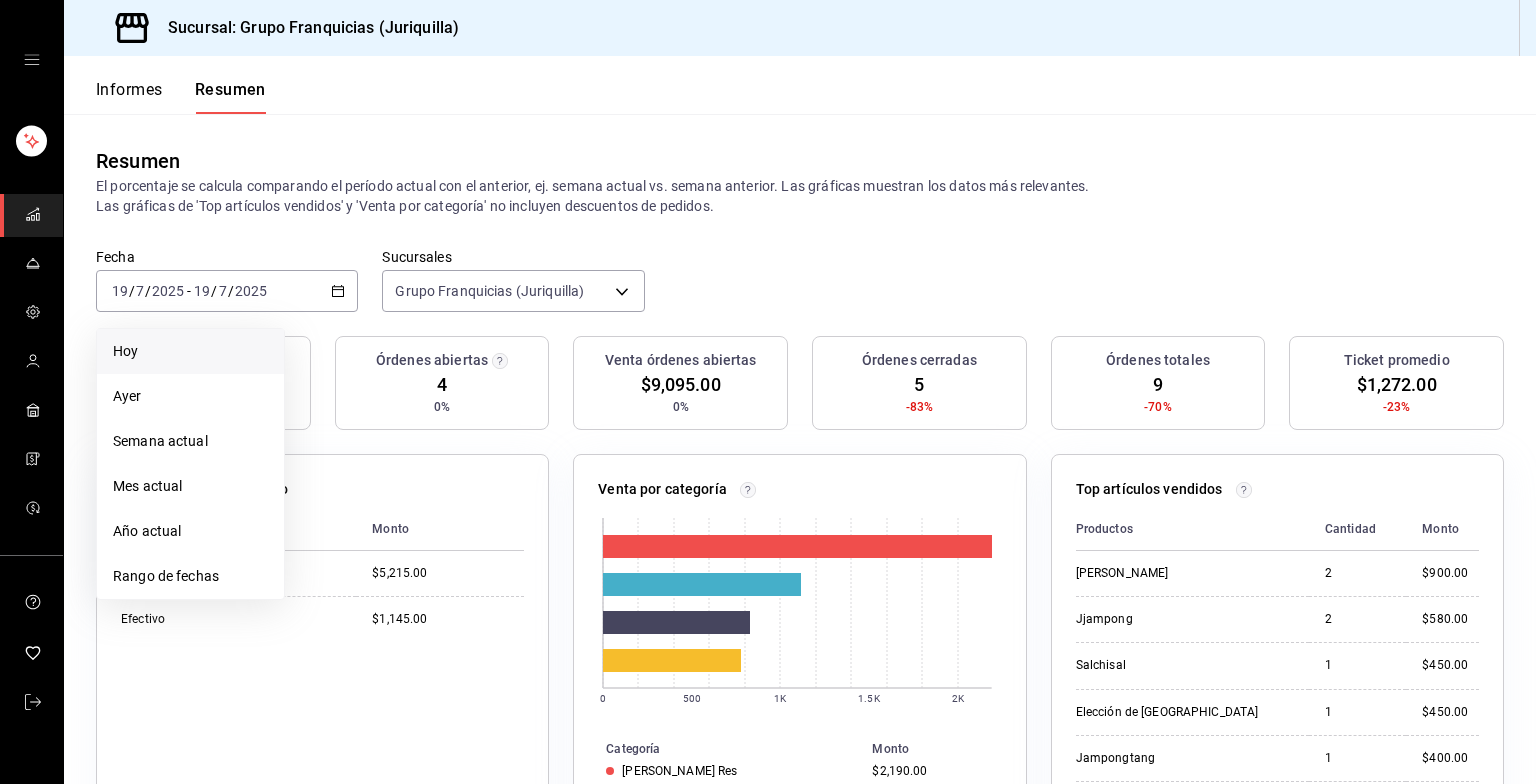 click on "Hoy" at bounding box center [190, 351] 